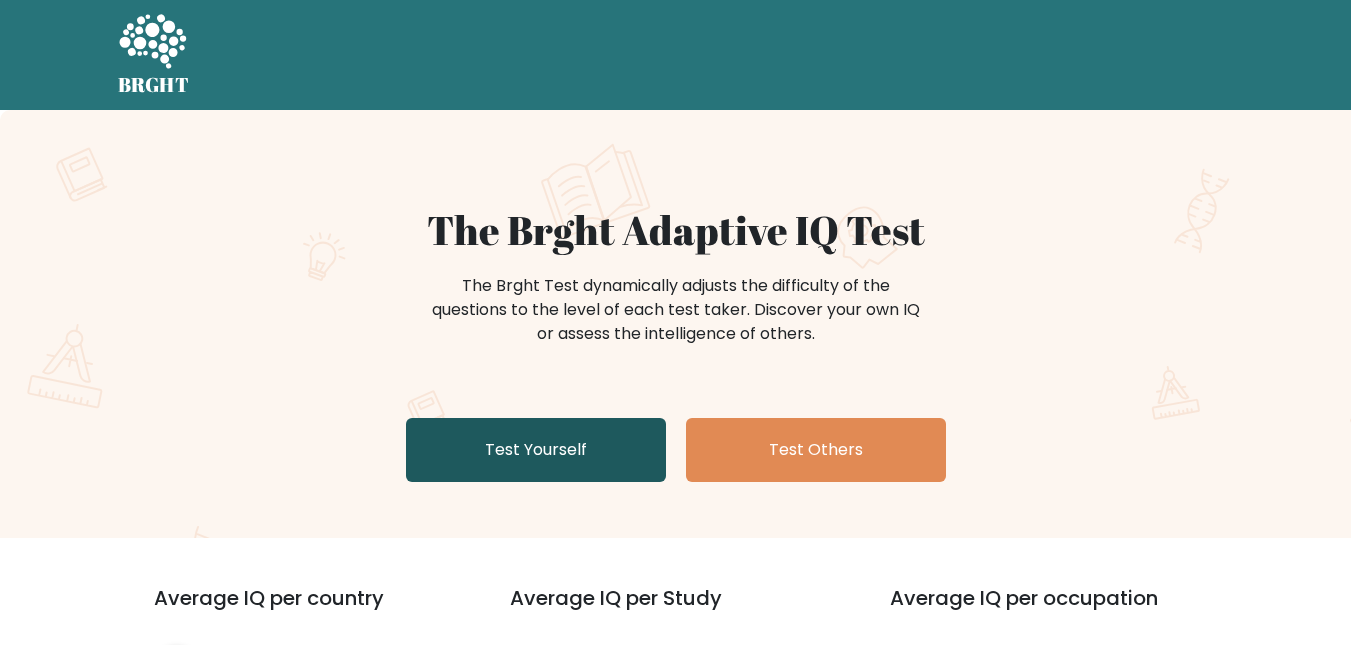 scroll, scrollTop: 0, scrollLeft: 0, axis: both 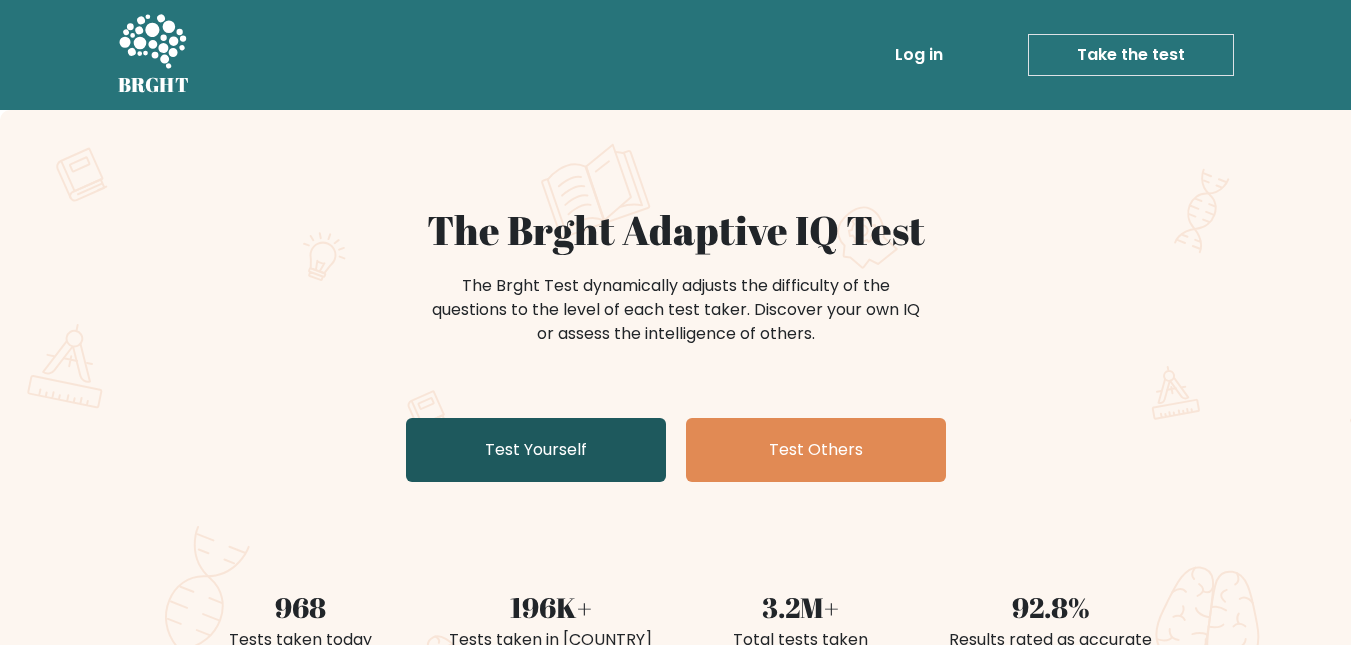 click on "Test Yourself" at bounding box center [536, 450] 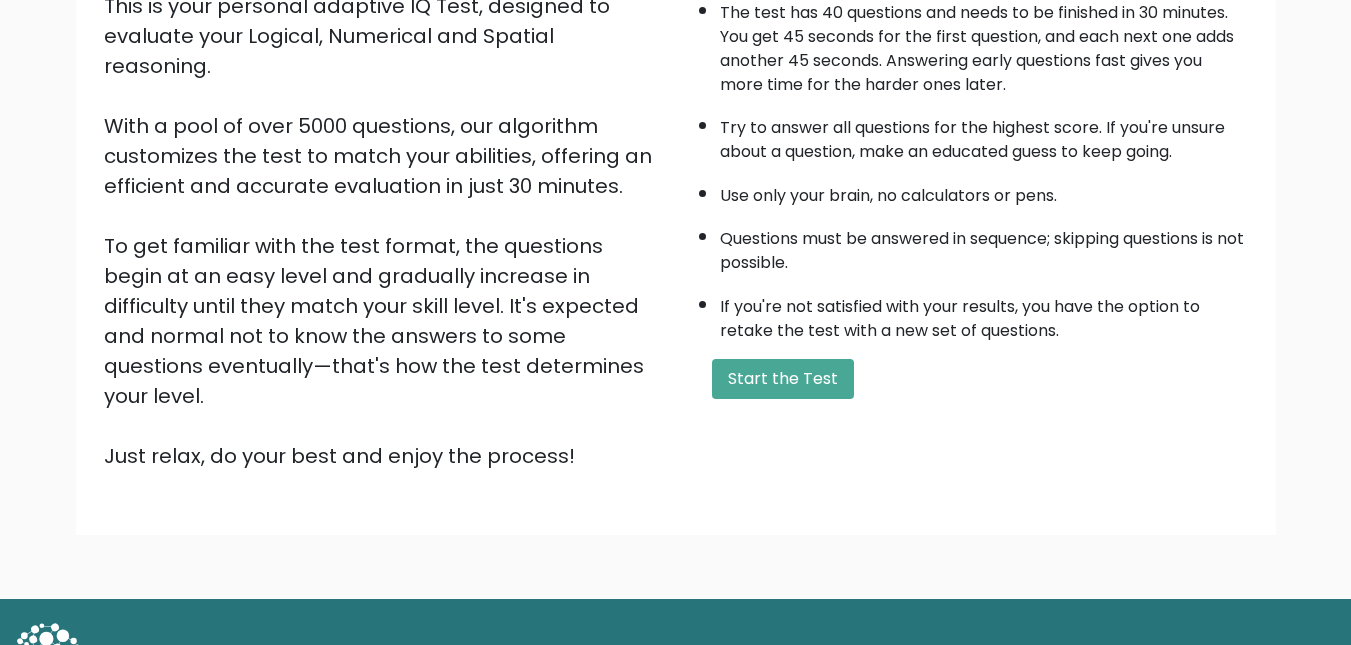 scroll, scrollTop: 271, scrollLeft: 0, axis: vertical 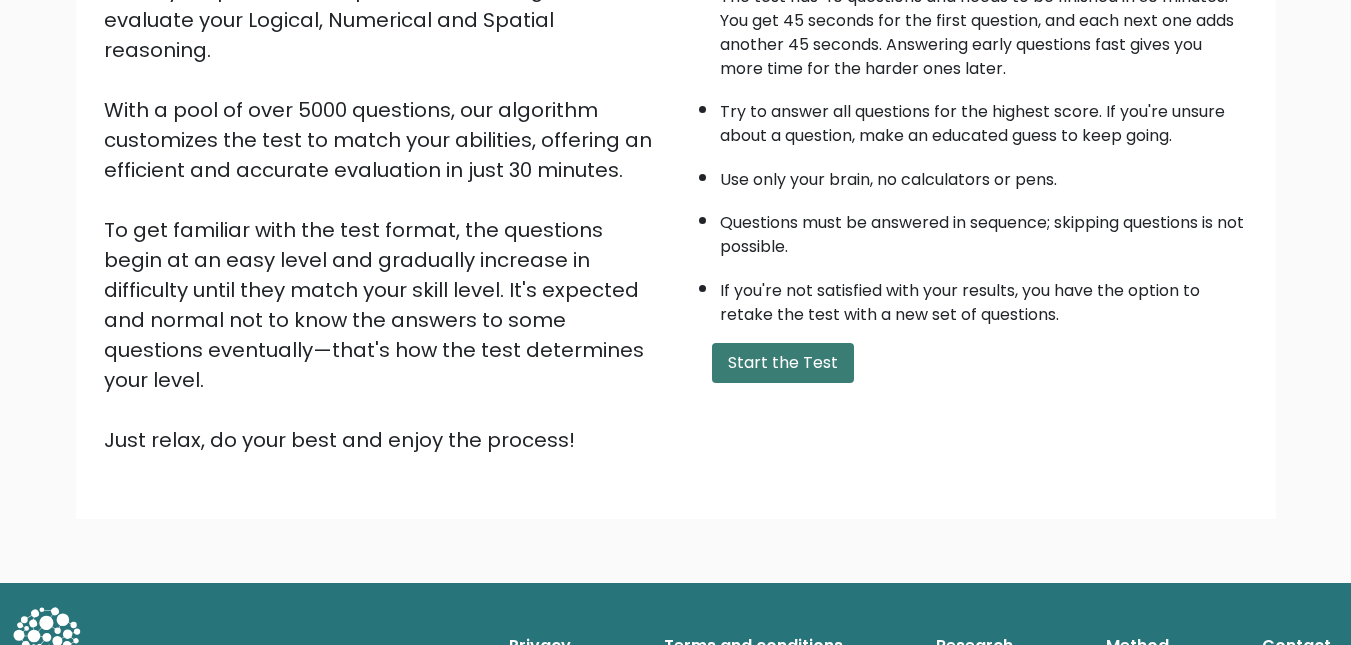 click on "Start the Test" at bounding box center (783, 363) 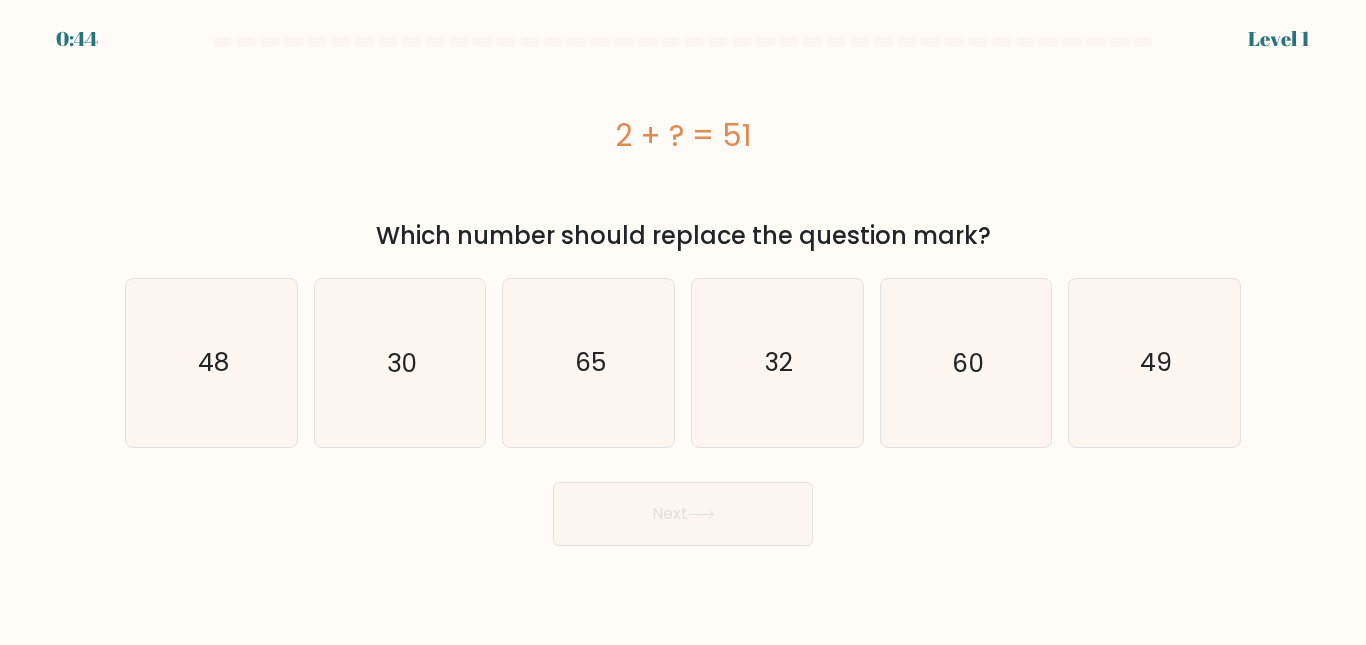 scroll, scrollTop: 0, scrollLeft: 0, axis: both 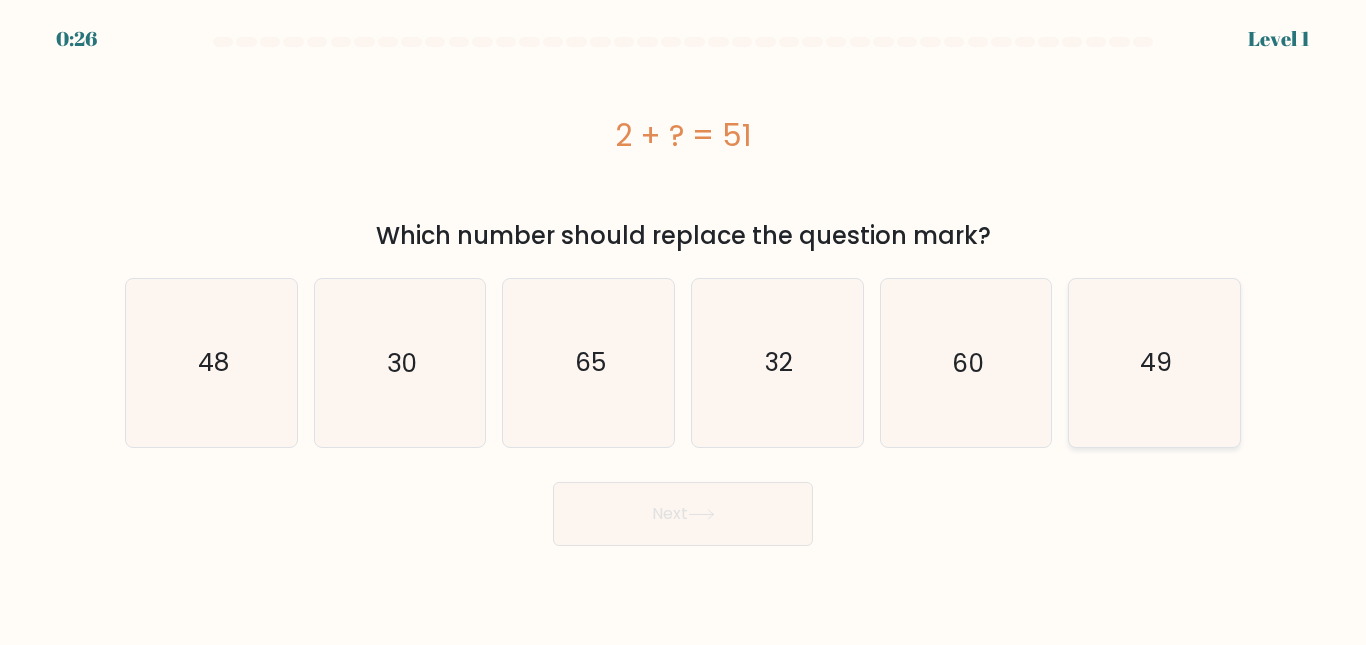 click on "49" 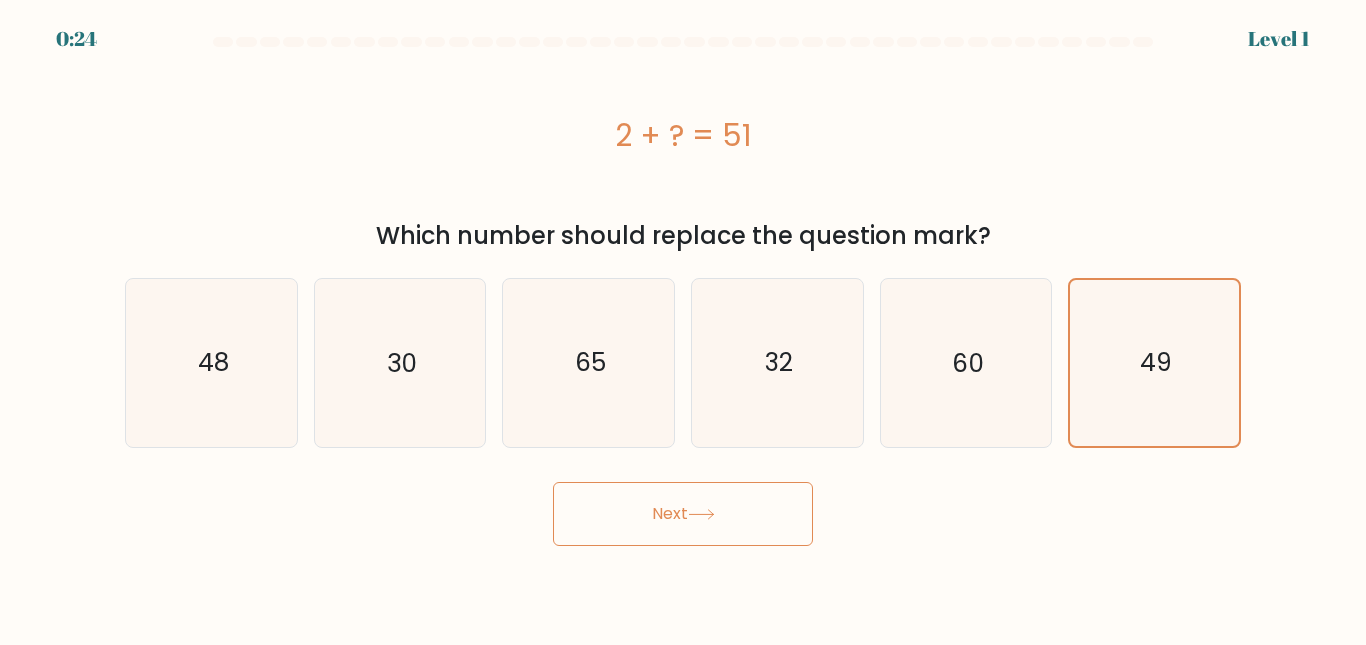 click on "Next" at bounding box center [683, 514] 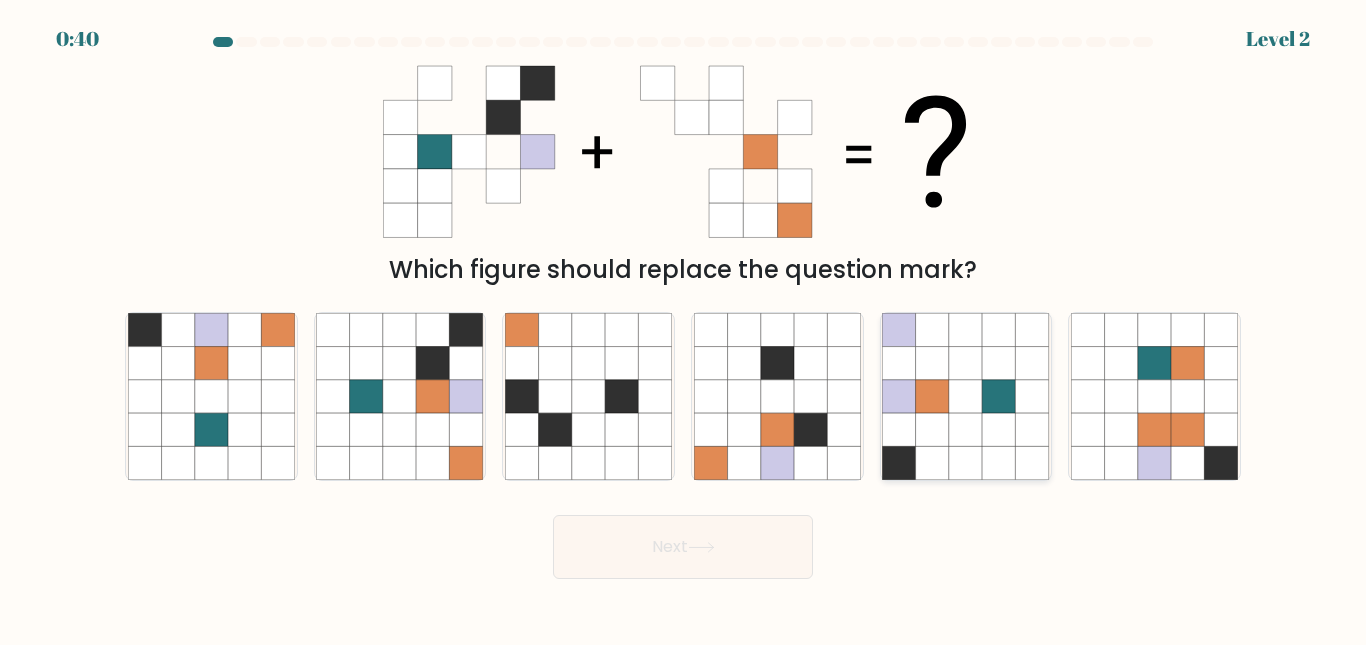 click 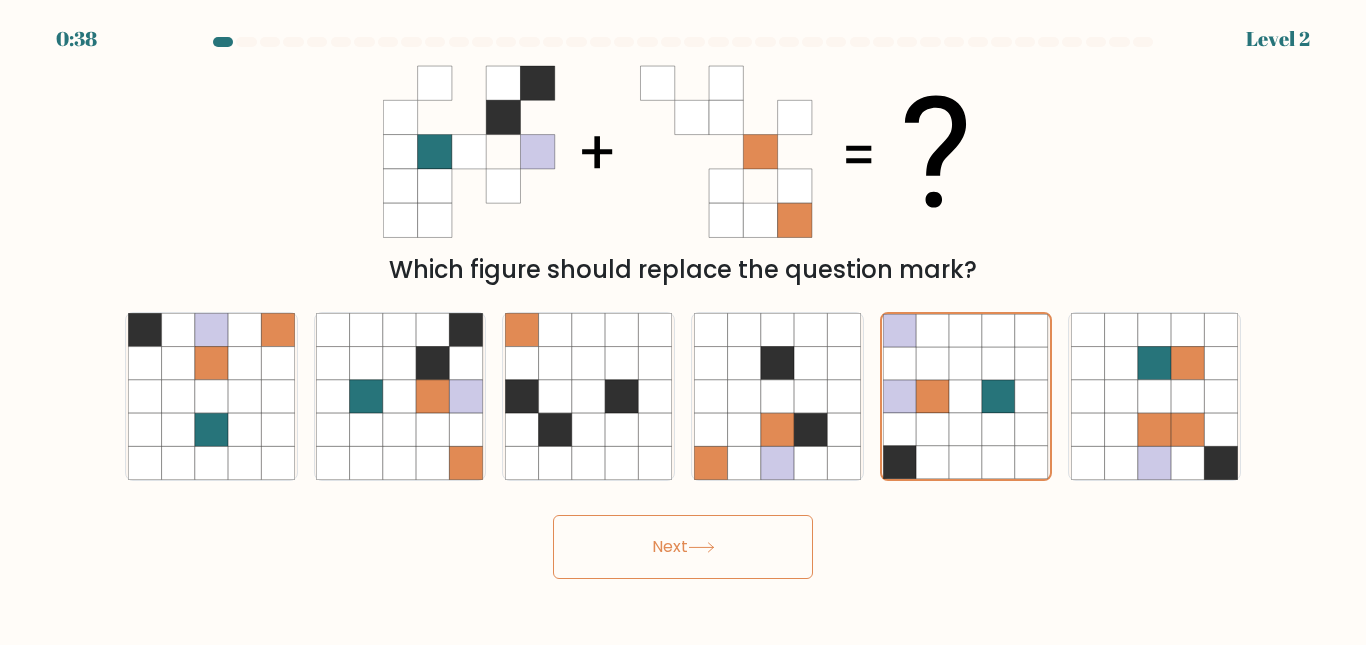click on "Next" at bounding box center [683, 547] 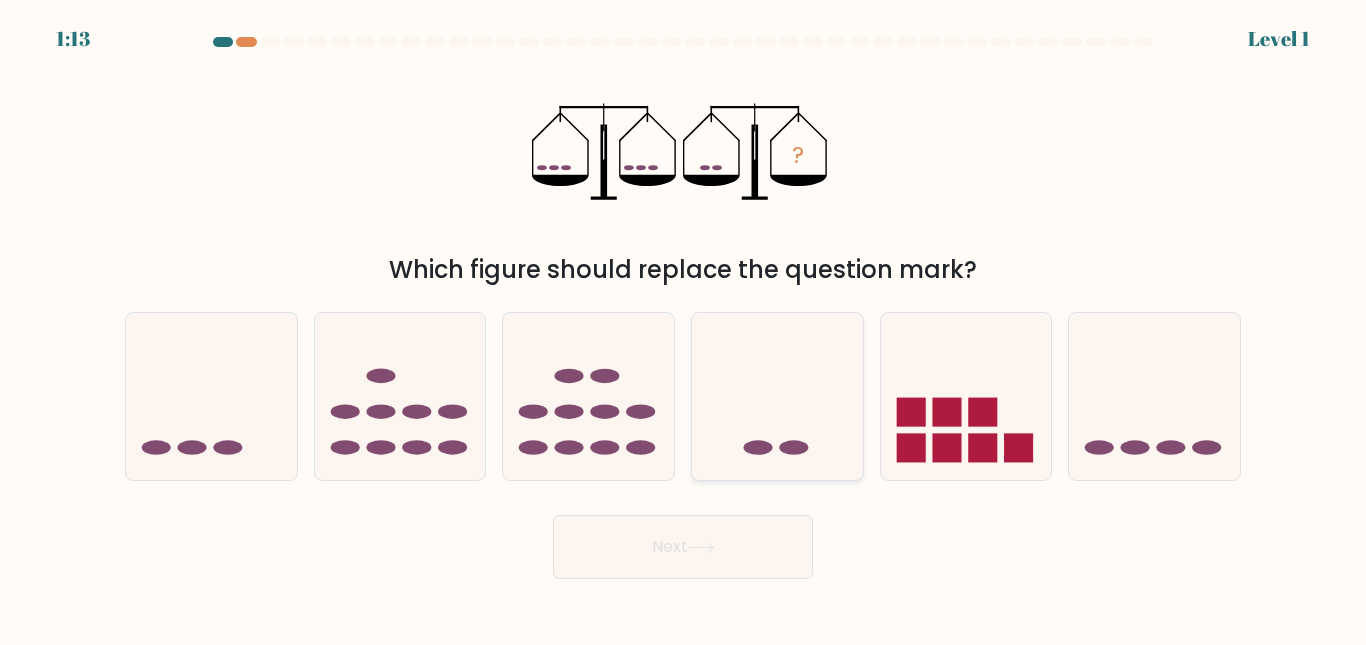 click 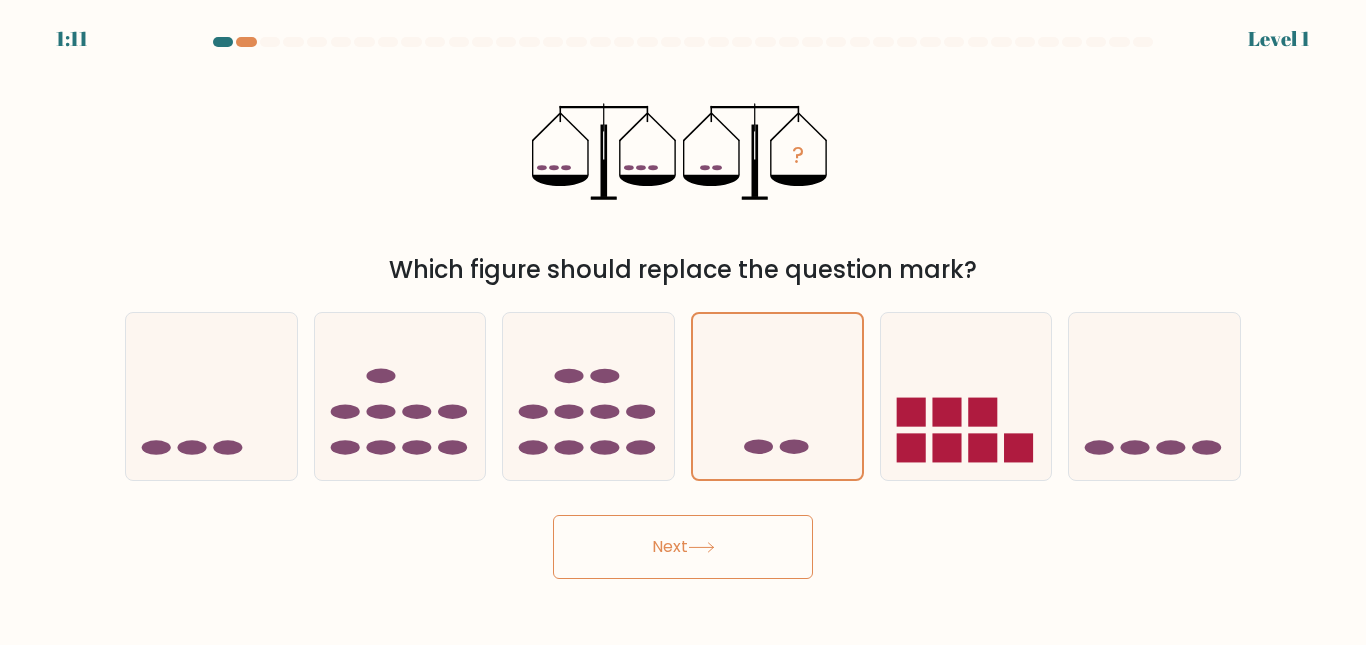 click on "Next" at bounding box center (683, 547) 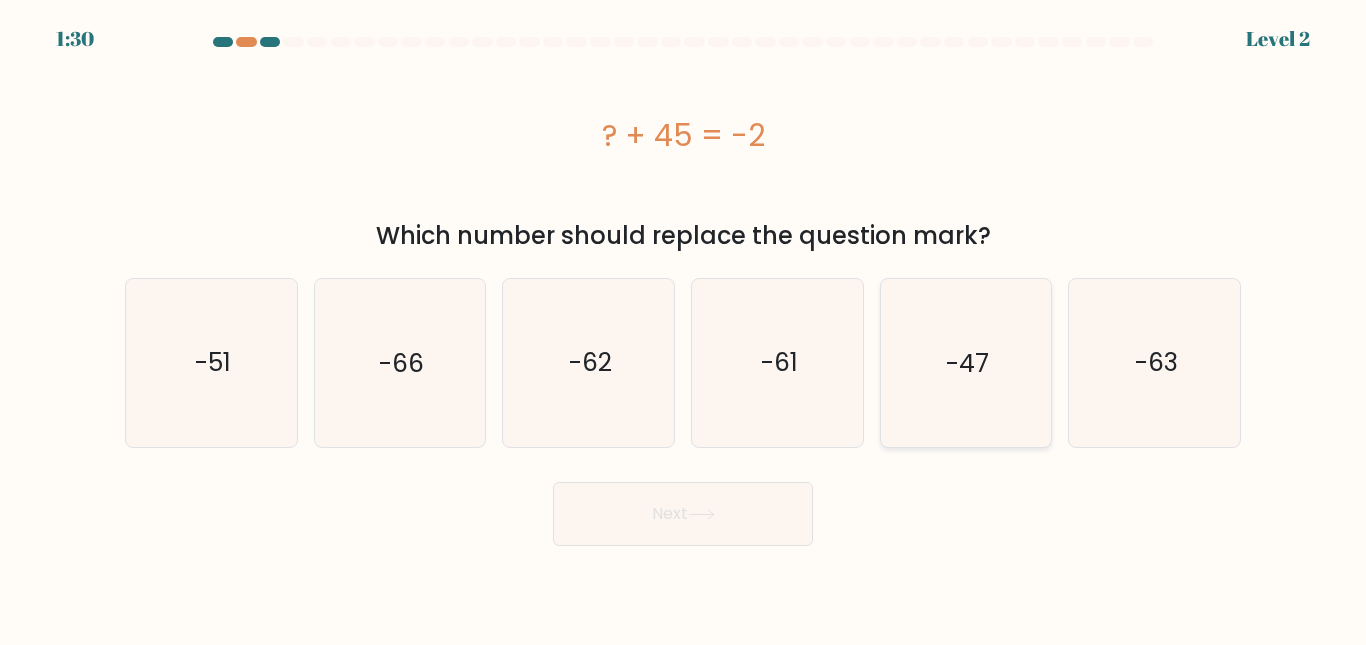 click on "-47" 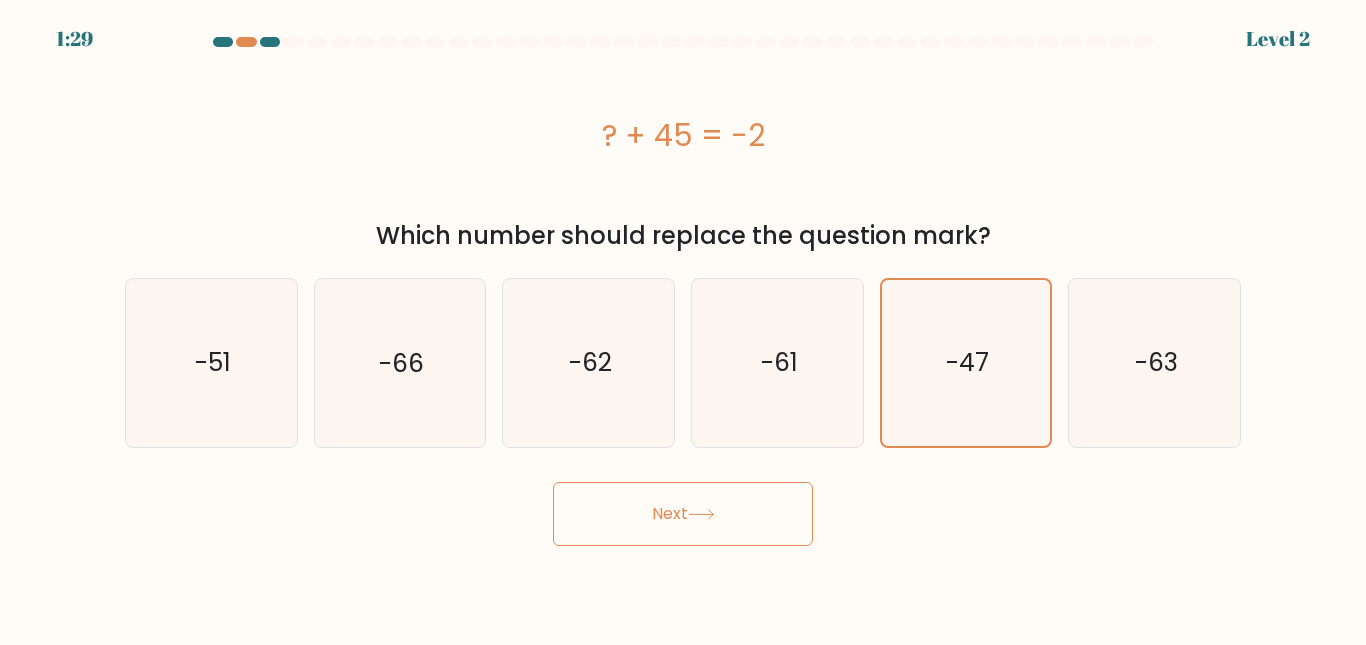 click on "Next" at bounding box center [683, 514] 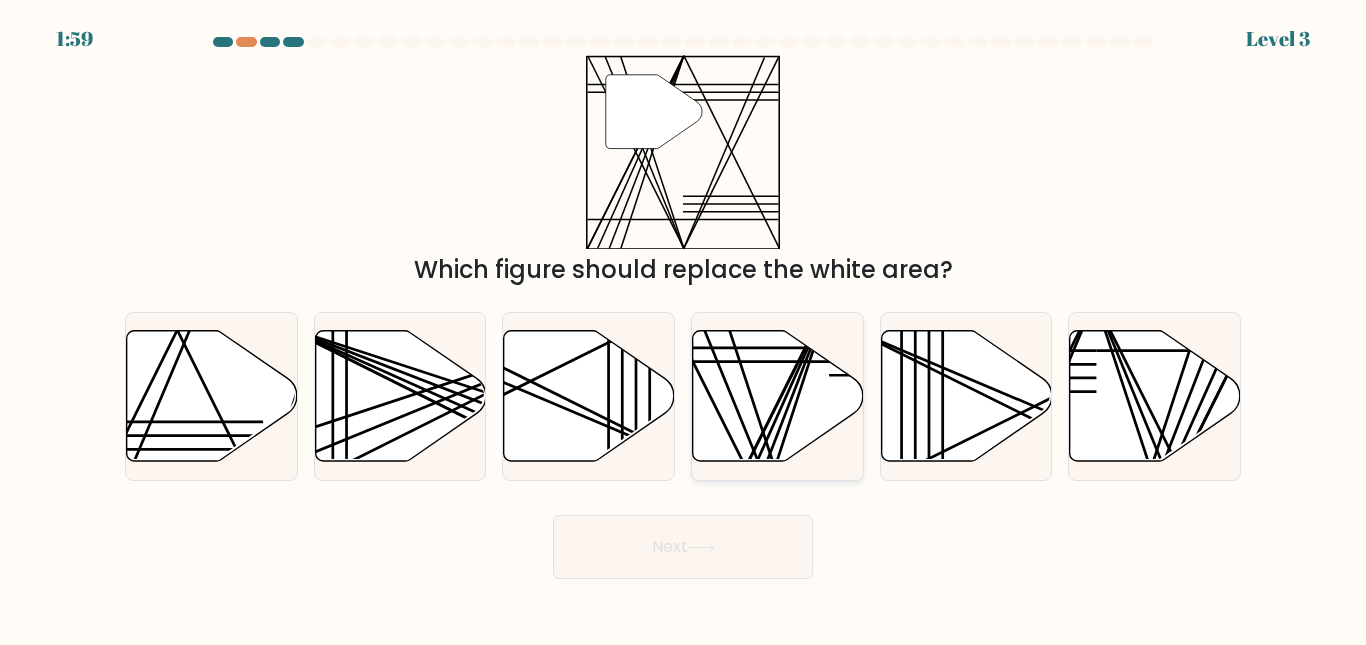 click 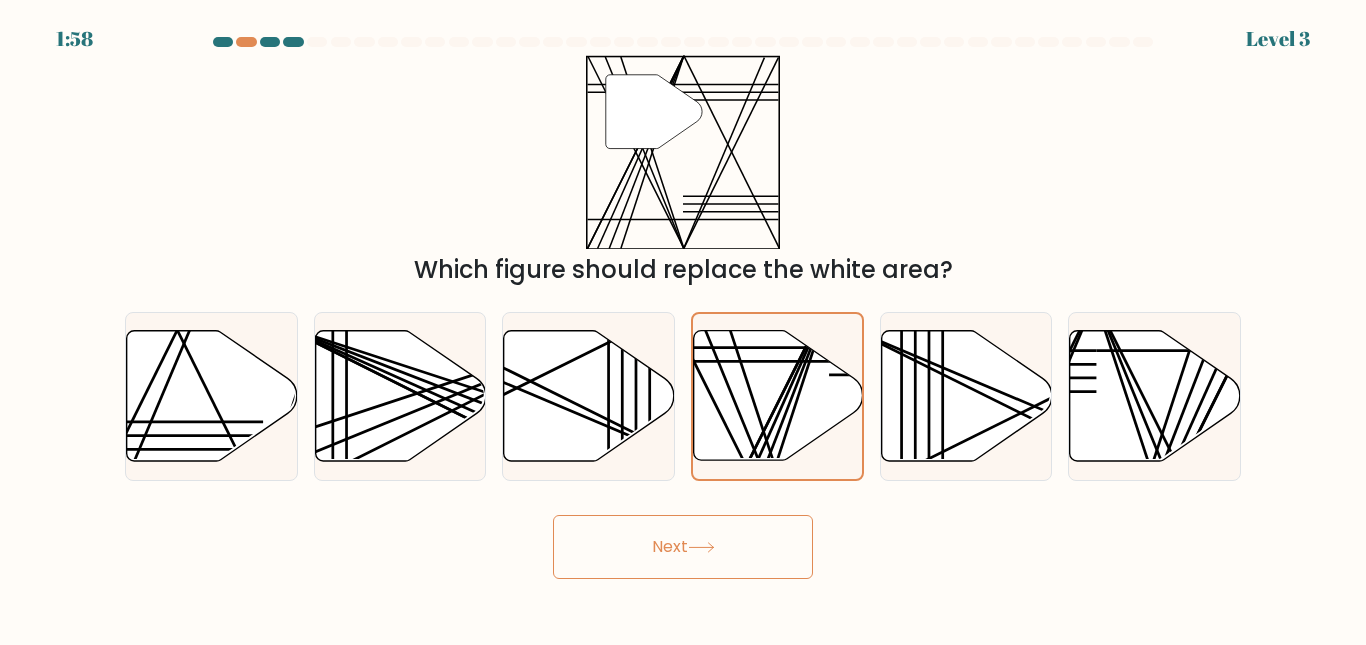 click on "Next" at bounding box center (683, 547) 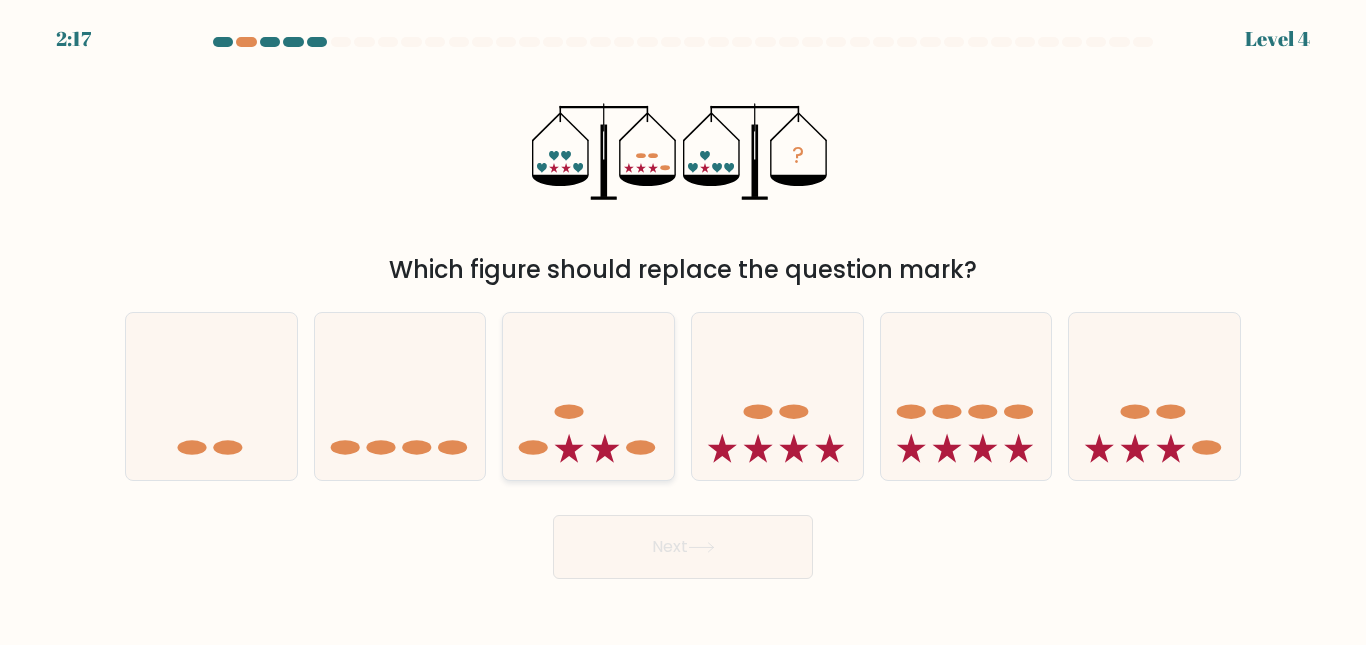 click 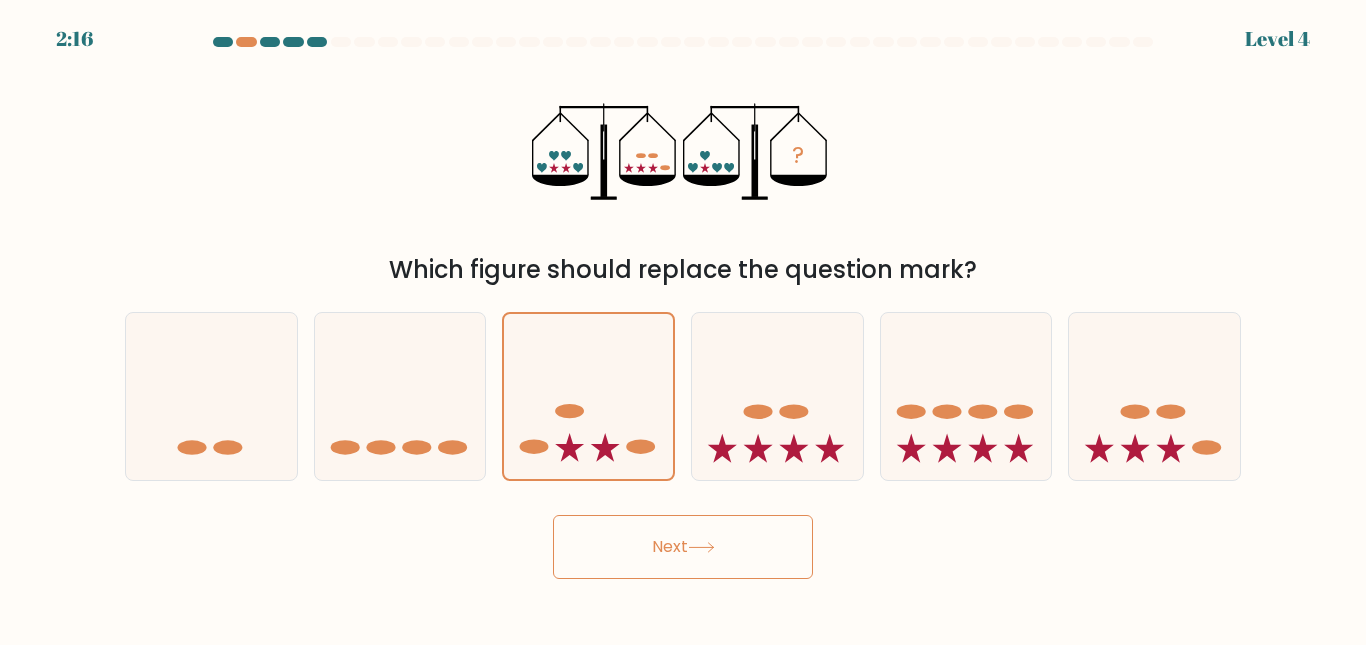 click on "Next" at bounding box center [683, 547] 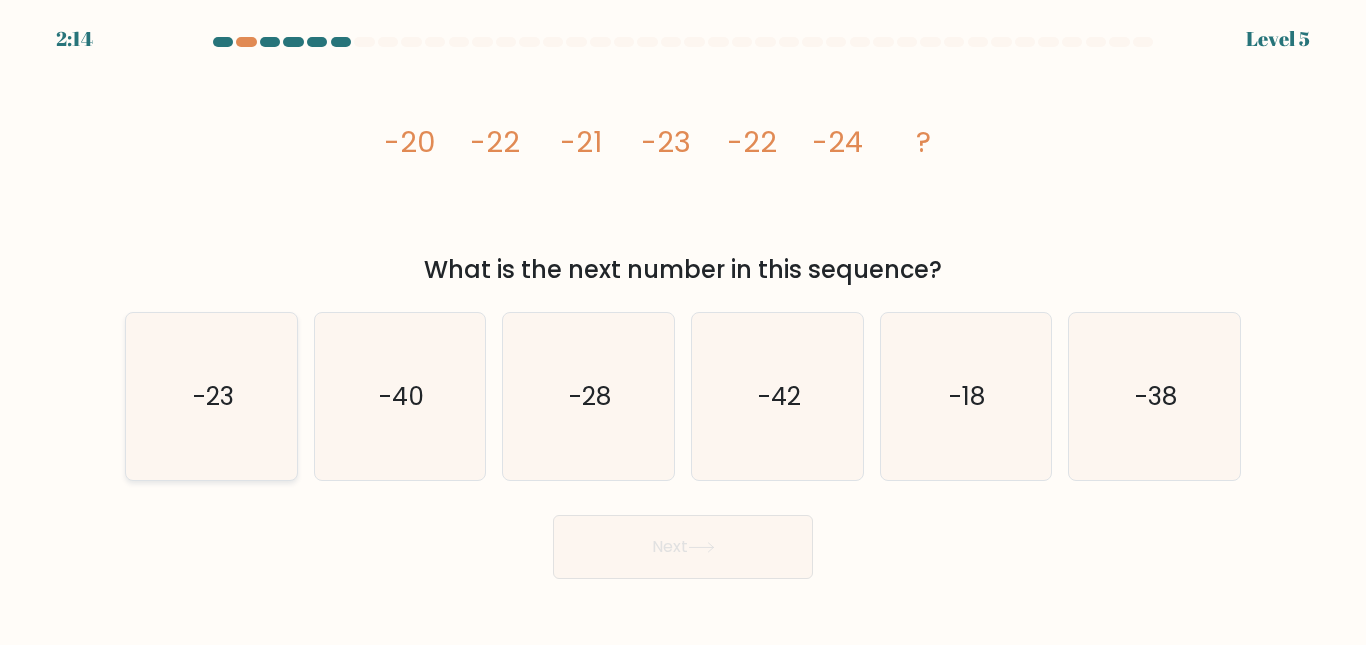 click on "-23" 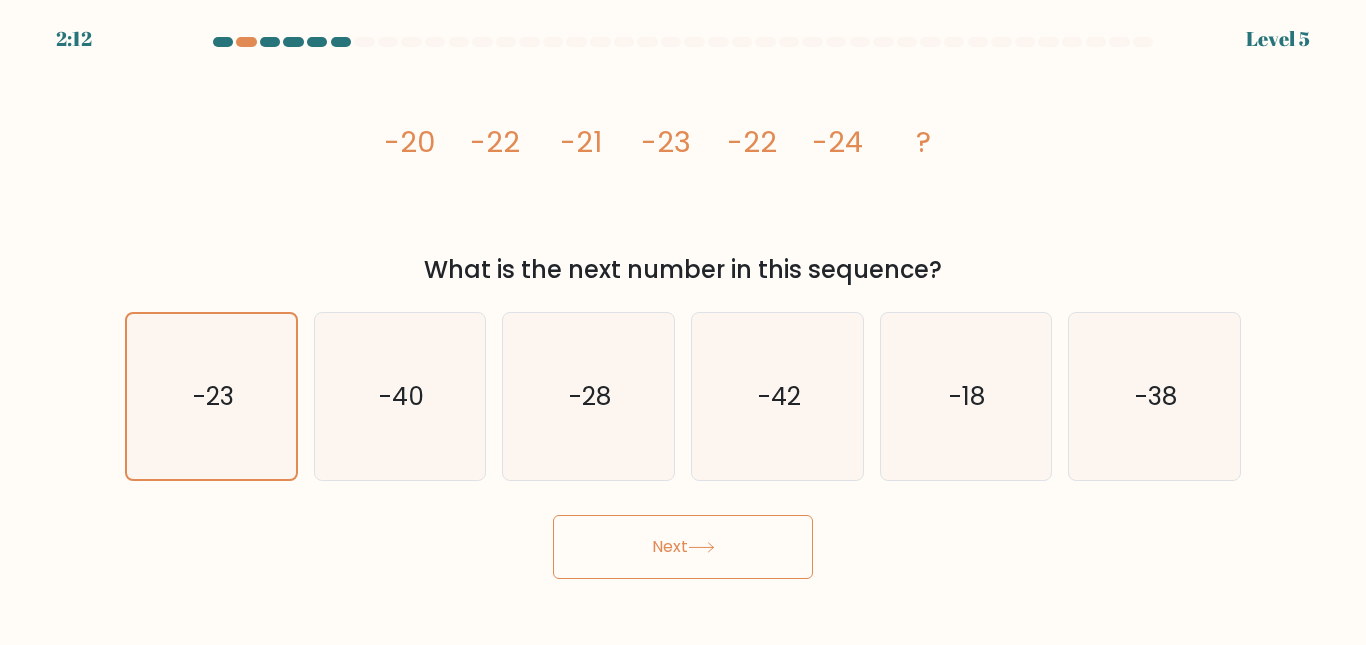click on "Next" at bounding box center (683, 547) 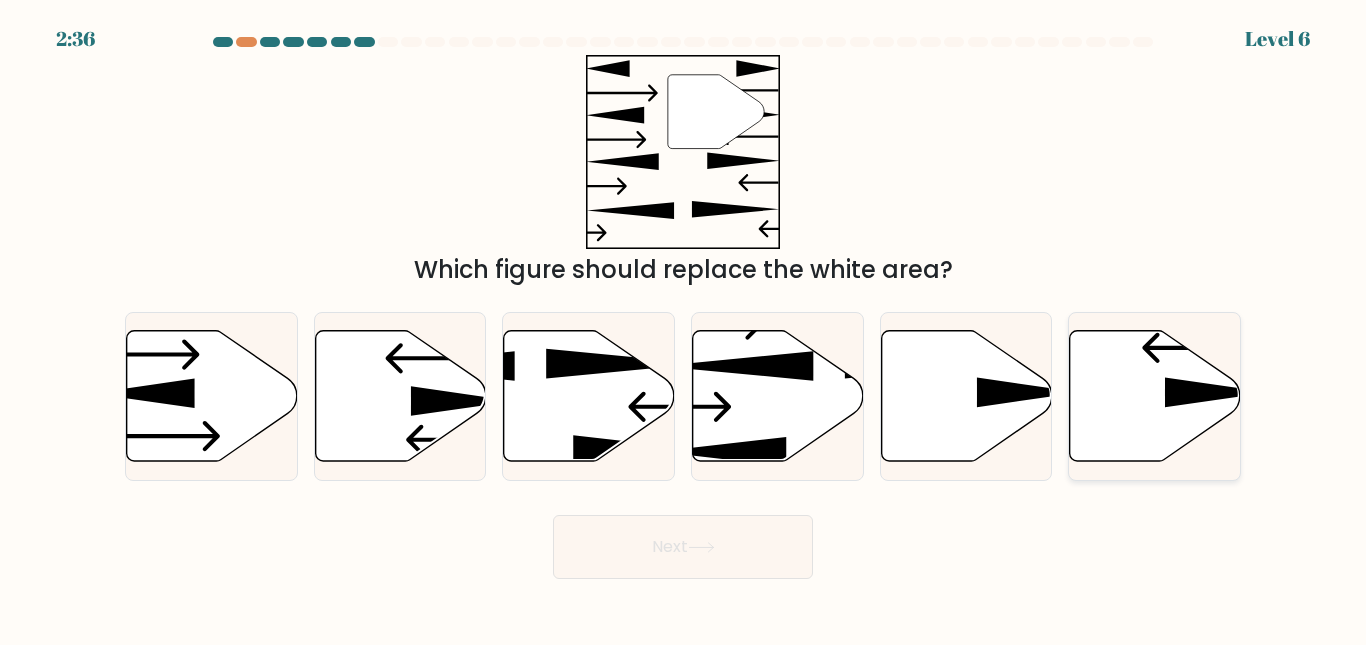 click 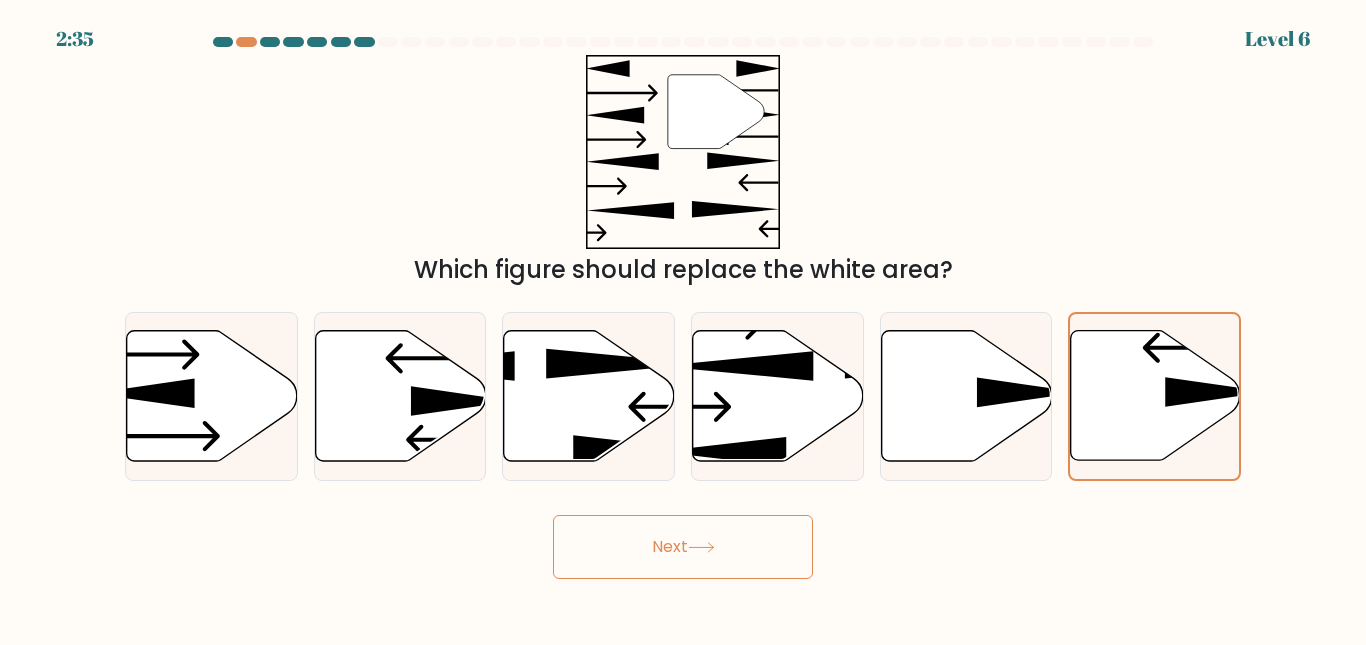 click on "Next" at bounding box center [683, 547] 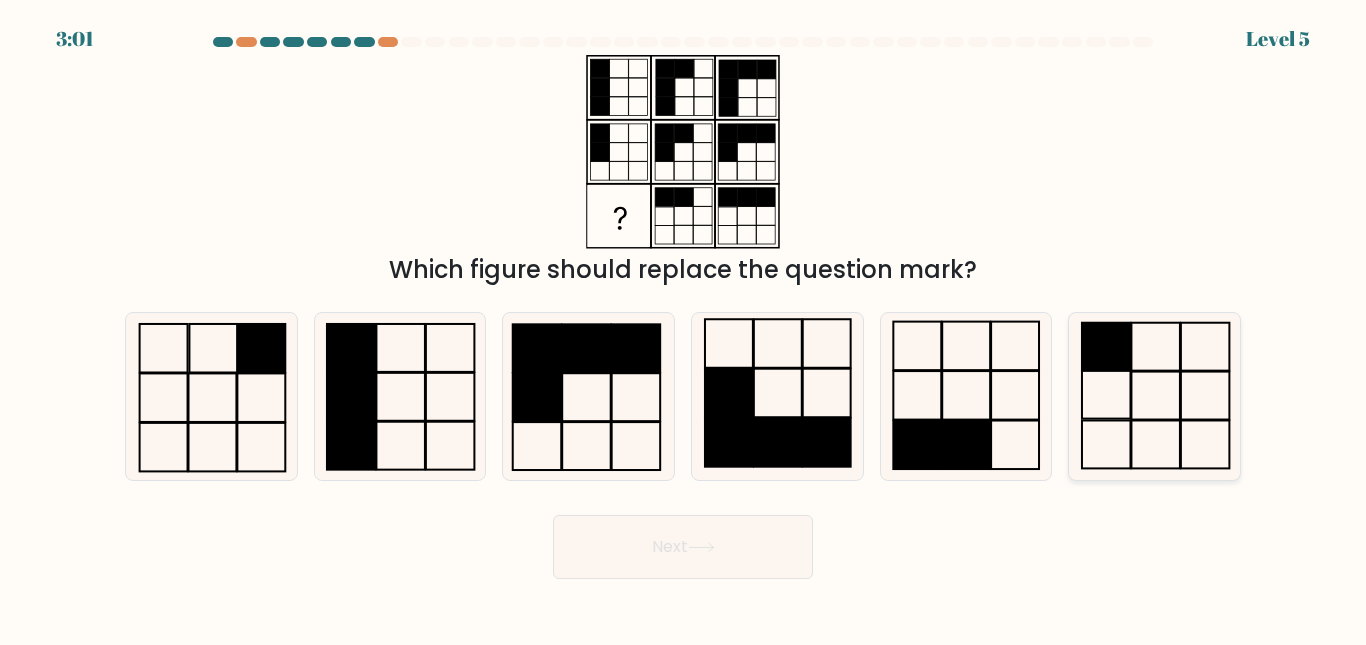 click 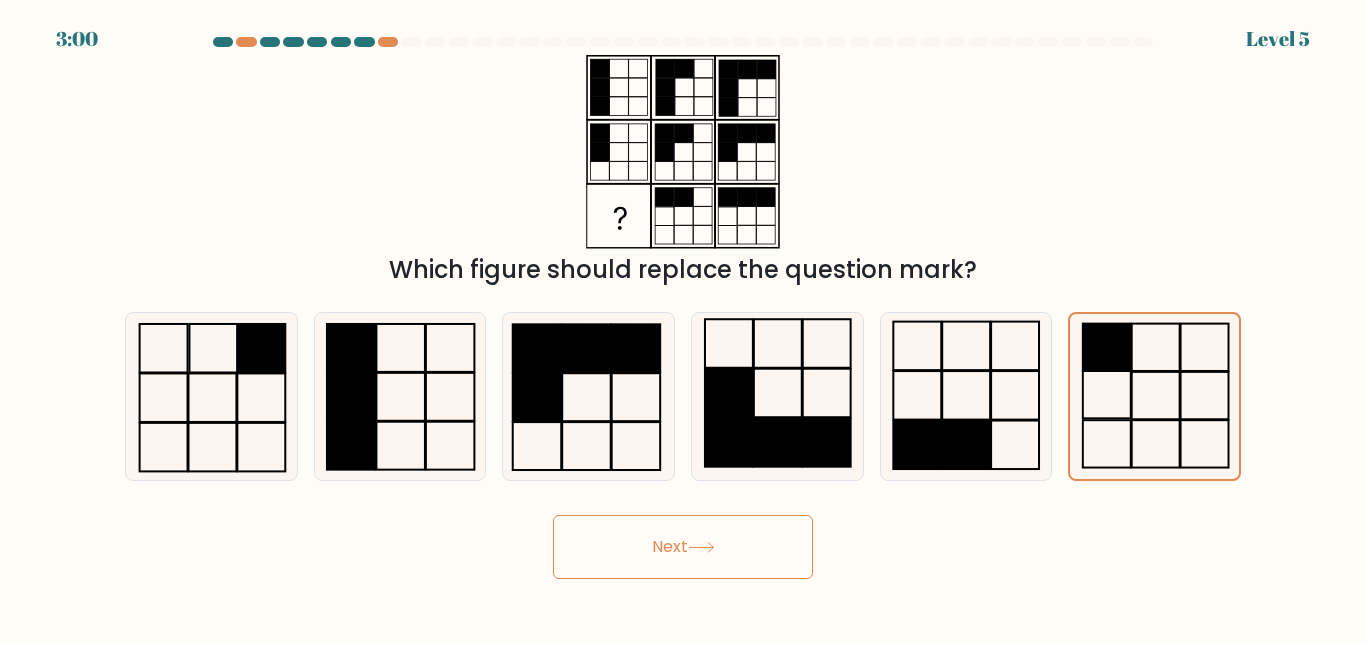 click on "Next" at bounding box center [683, 547] 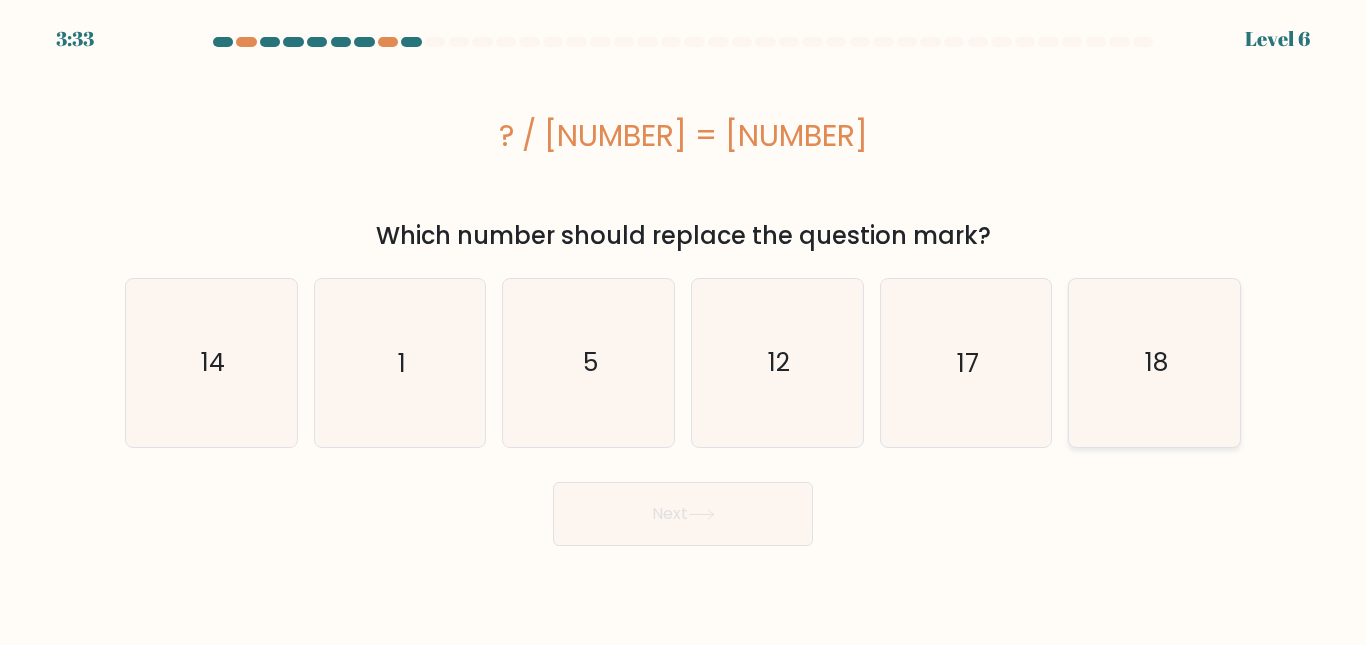 click on "18" 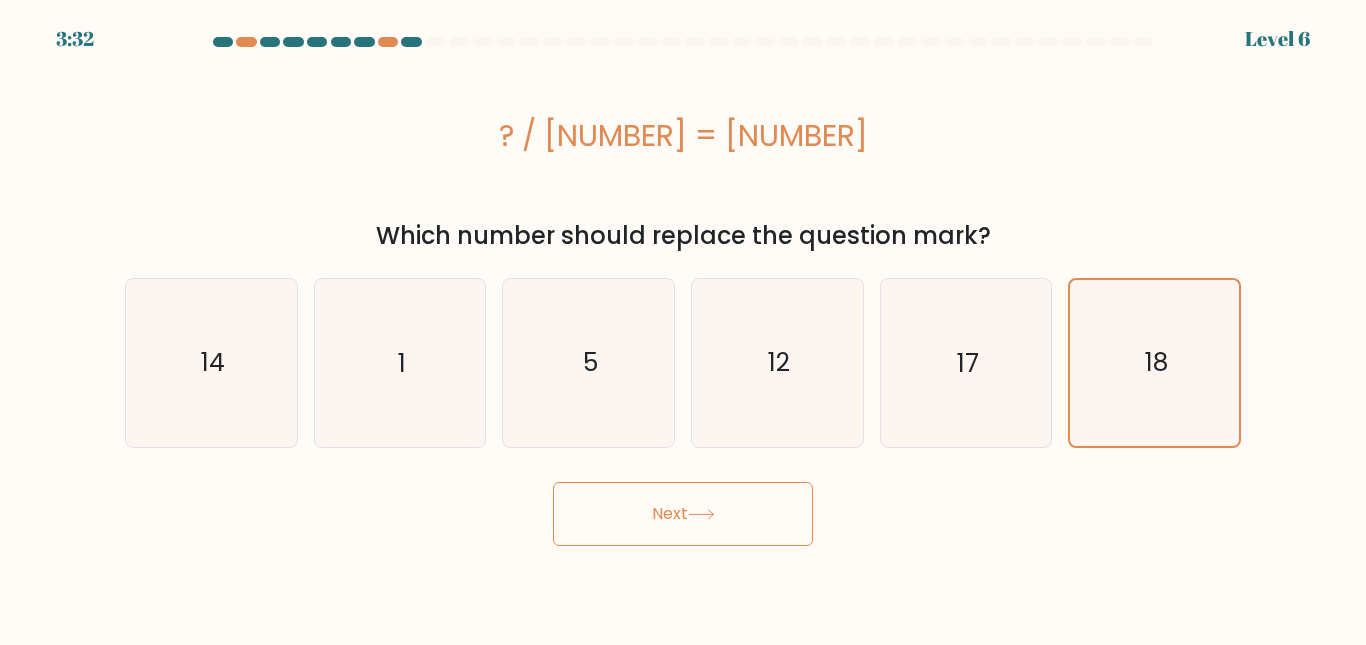 click on "Next" at bounding box center (683, 514) 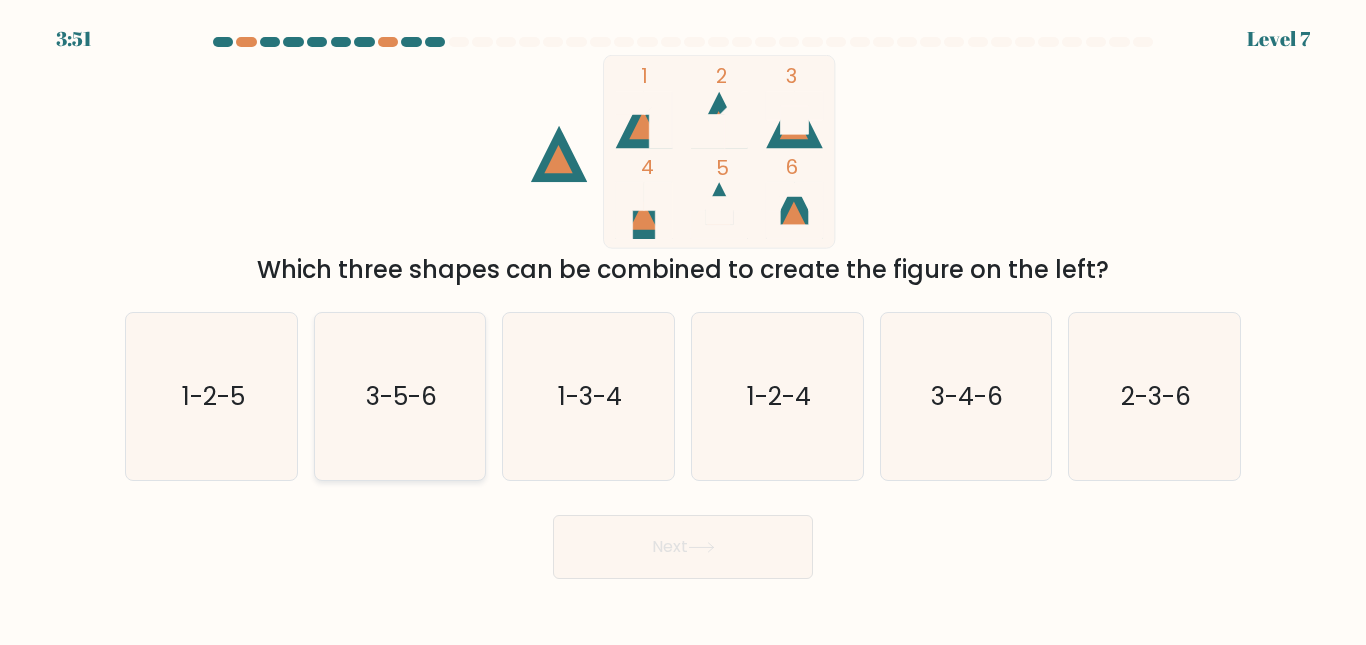 click on "3-5-6" 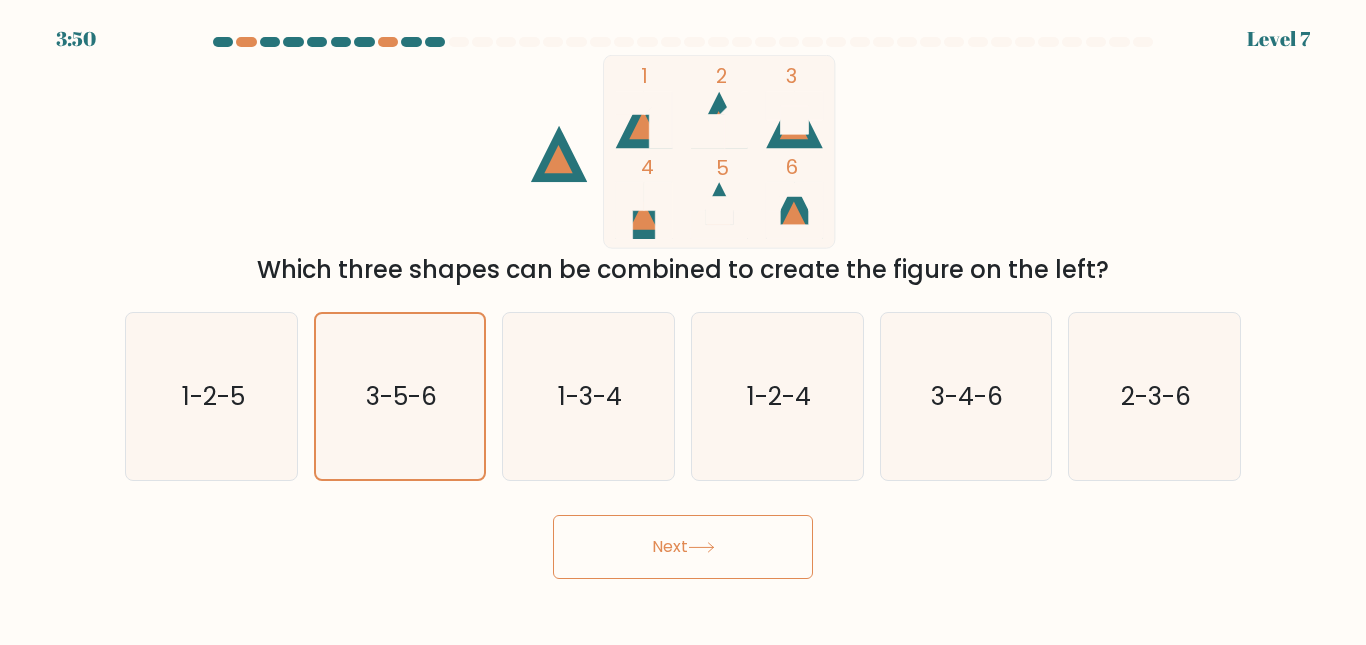 click on "Next" at bounding box center (683, 547) 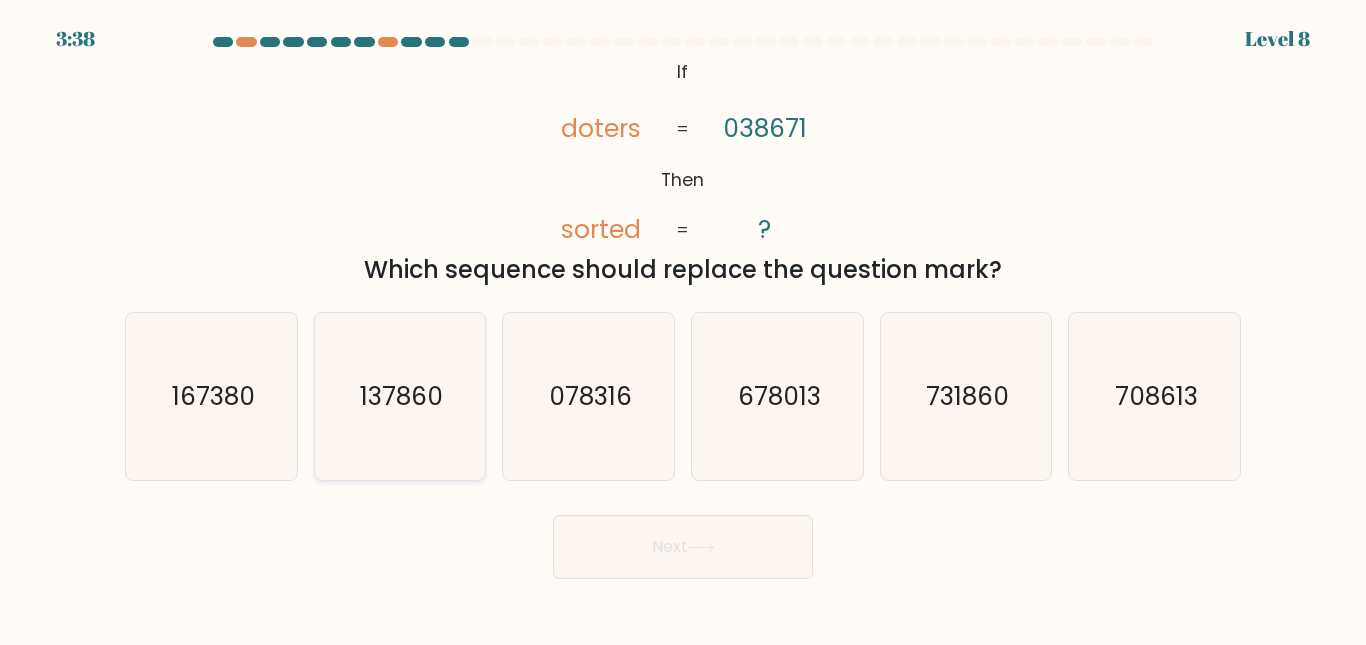 click on "137860" 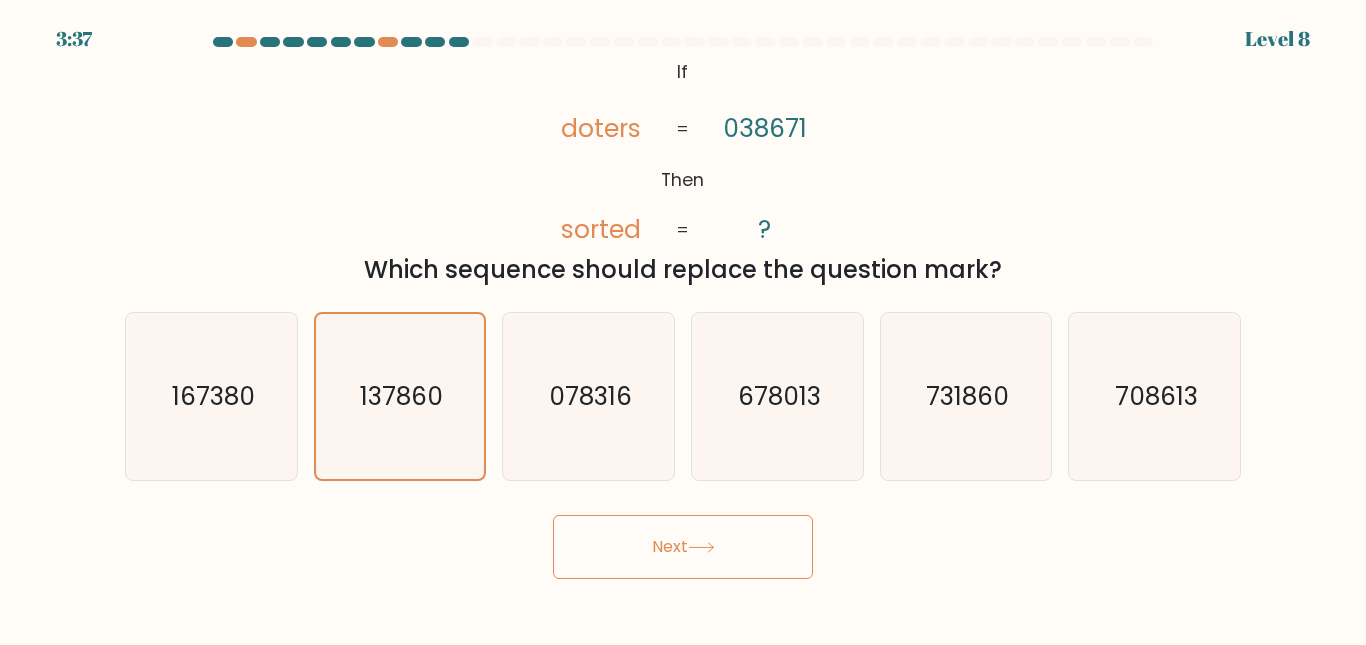 click on "Next" at bounding box center [683, 547] 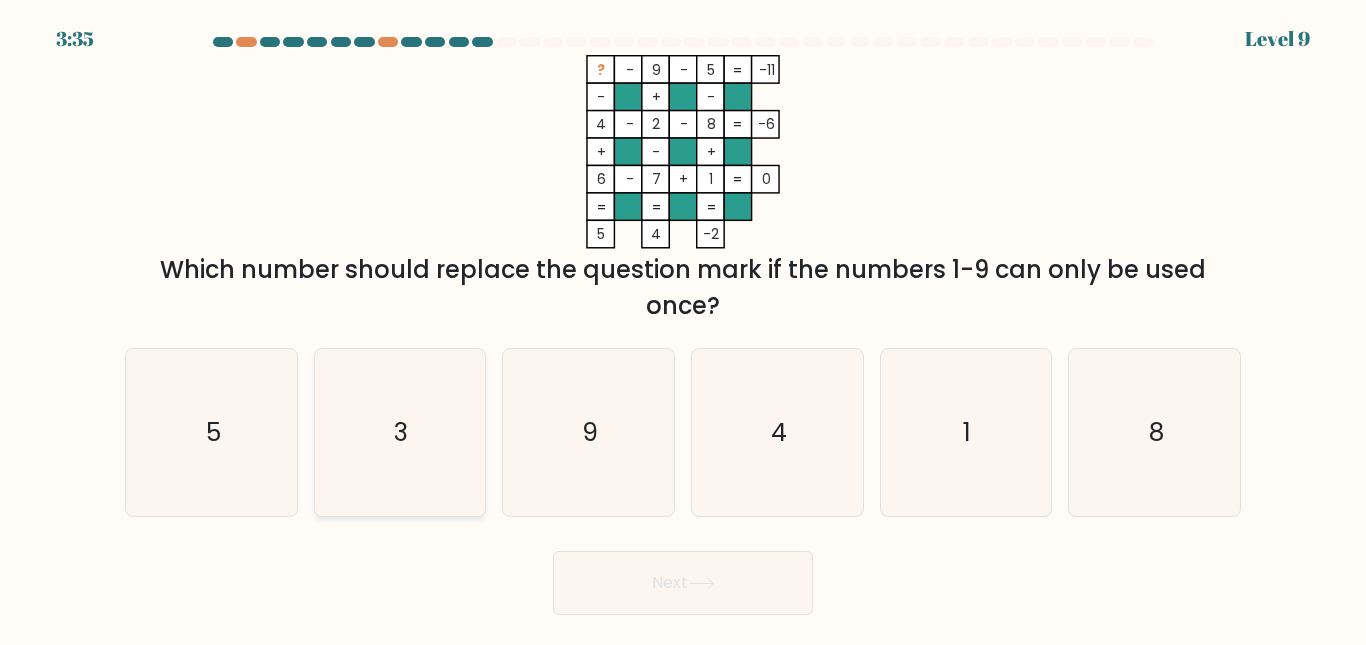 click on "3" 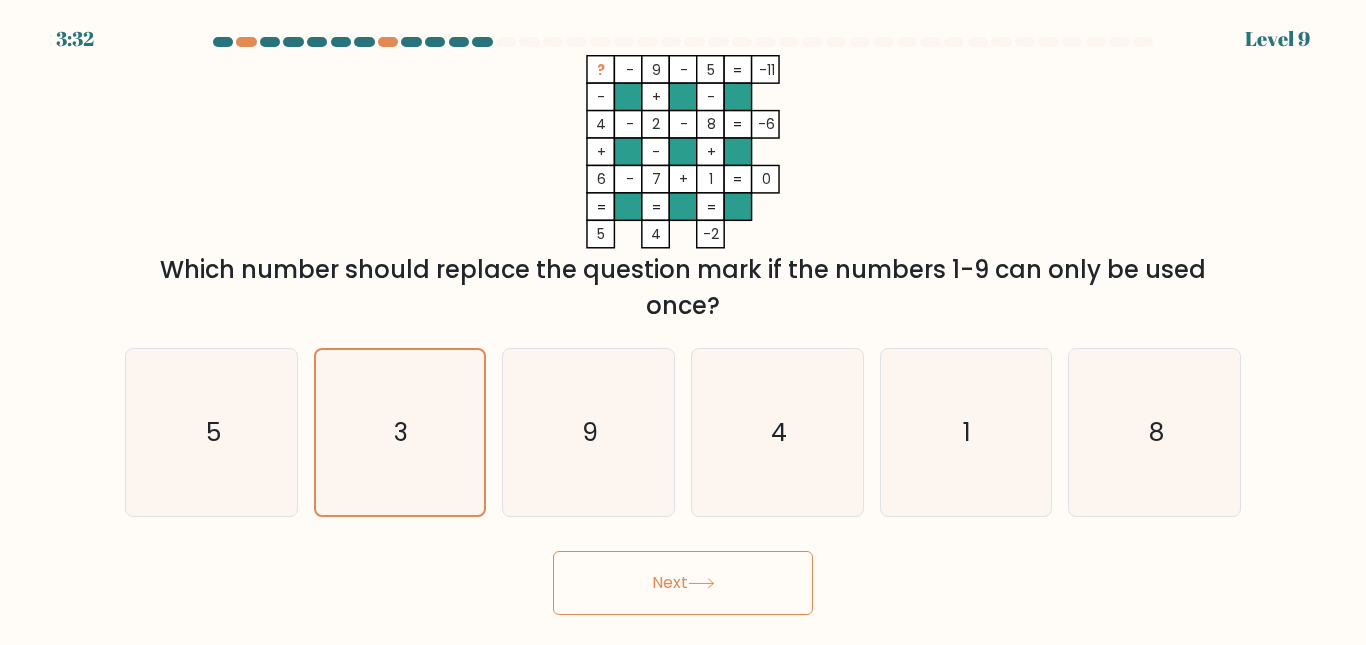 click on "Next" at bounding box center [683, 583] 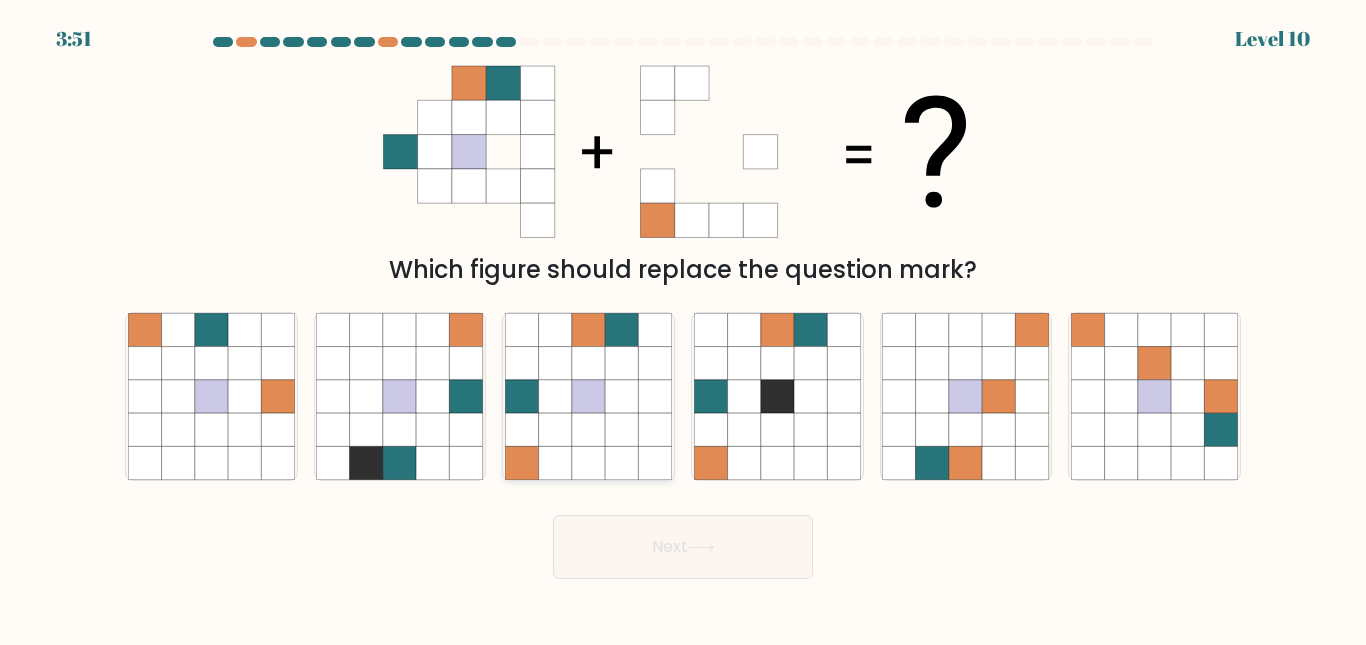 click 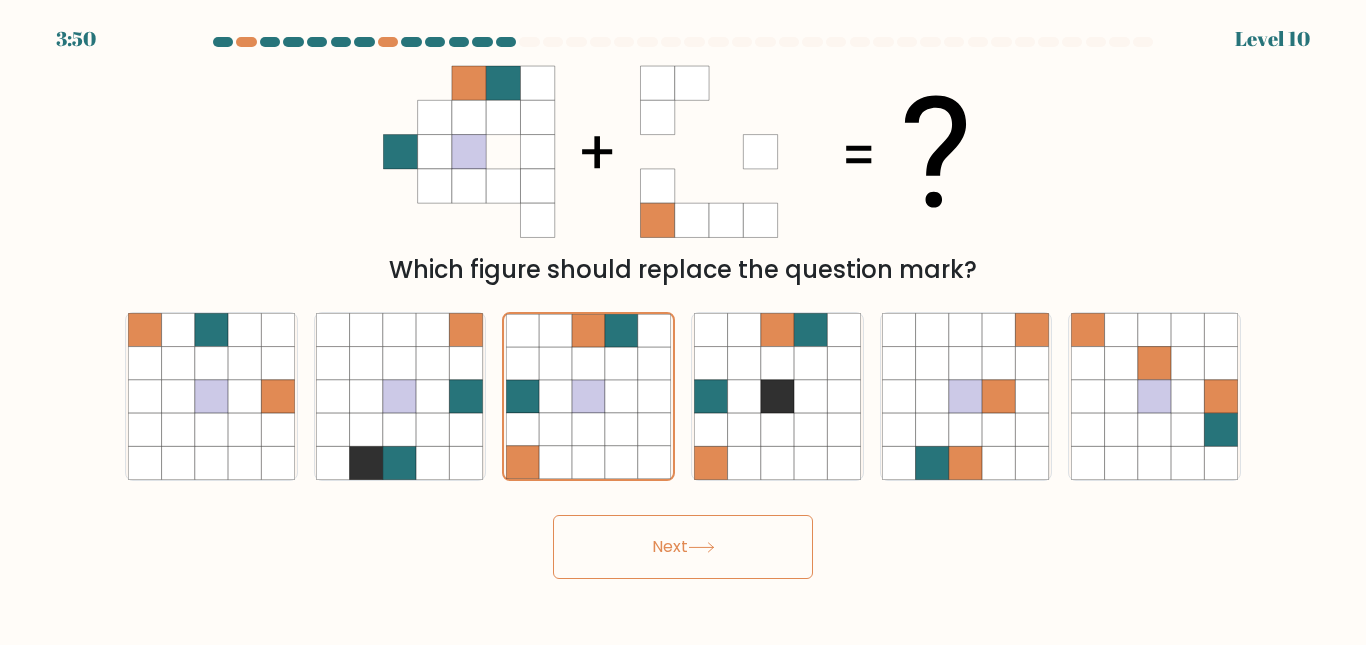 click on "Next" at bounding box center [683, 547] 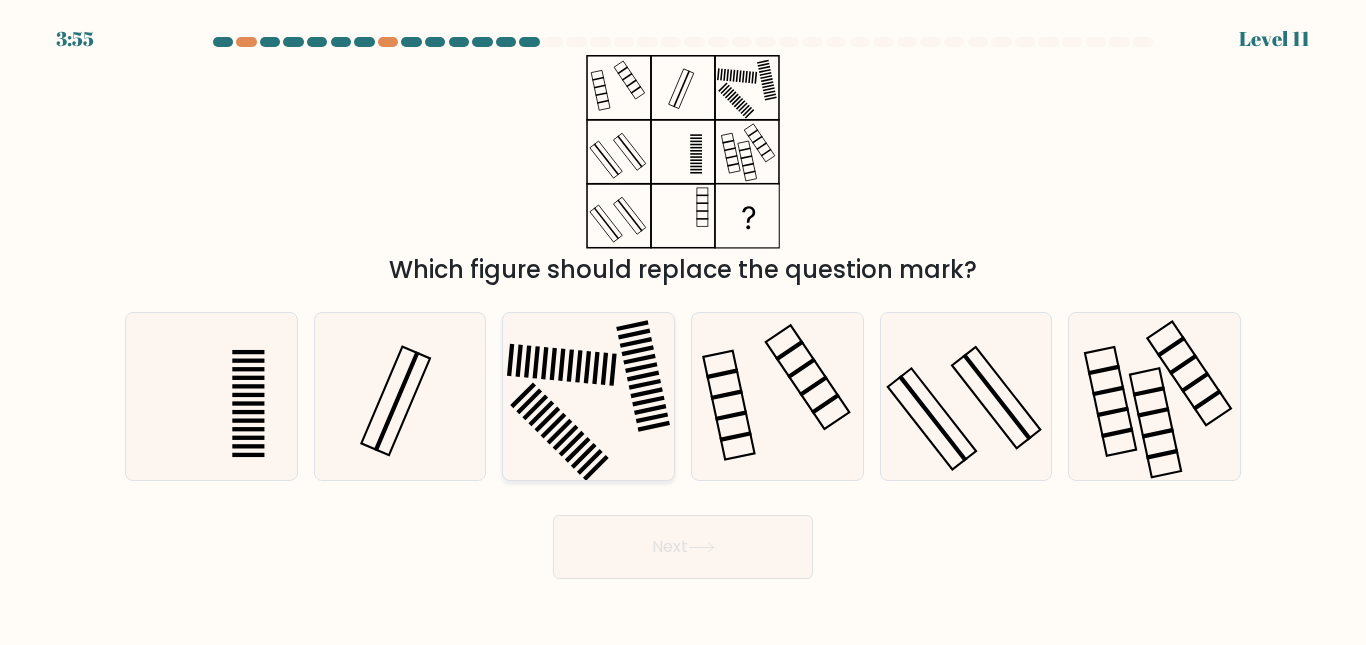 click 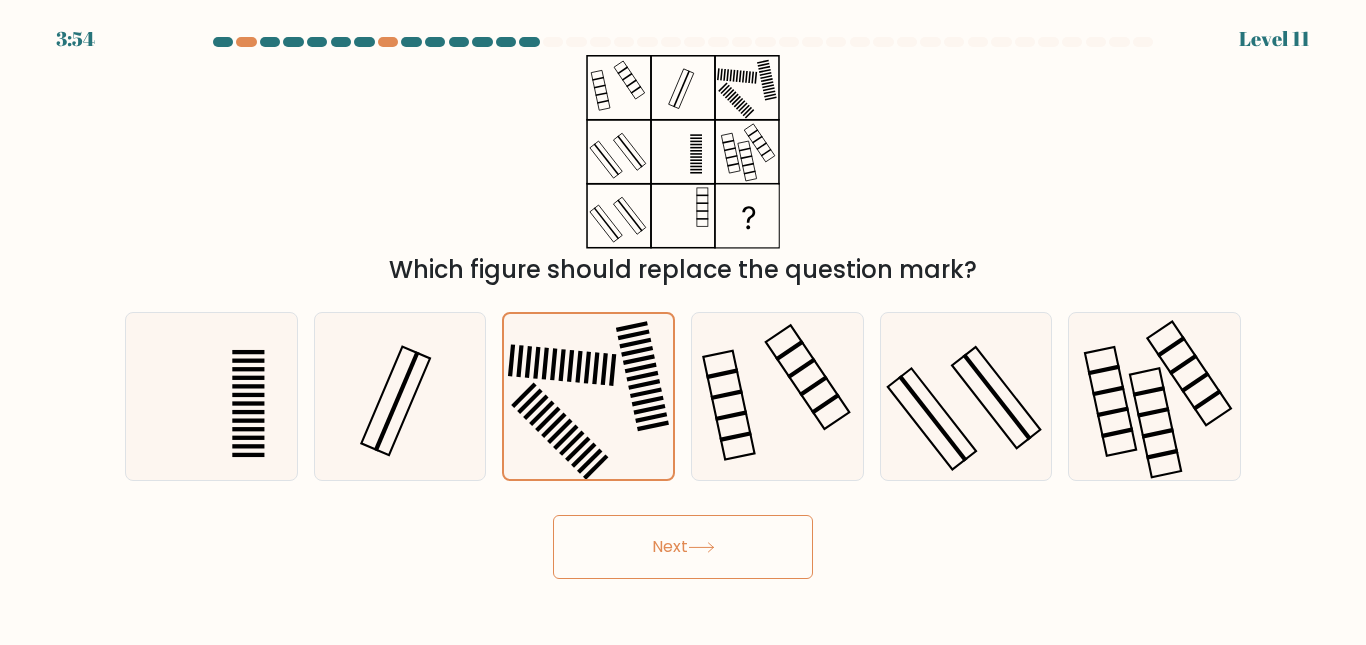 click on "Next" at bounding box center (683, 547) 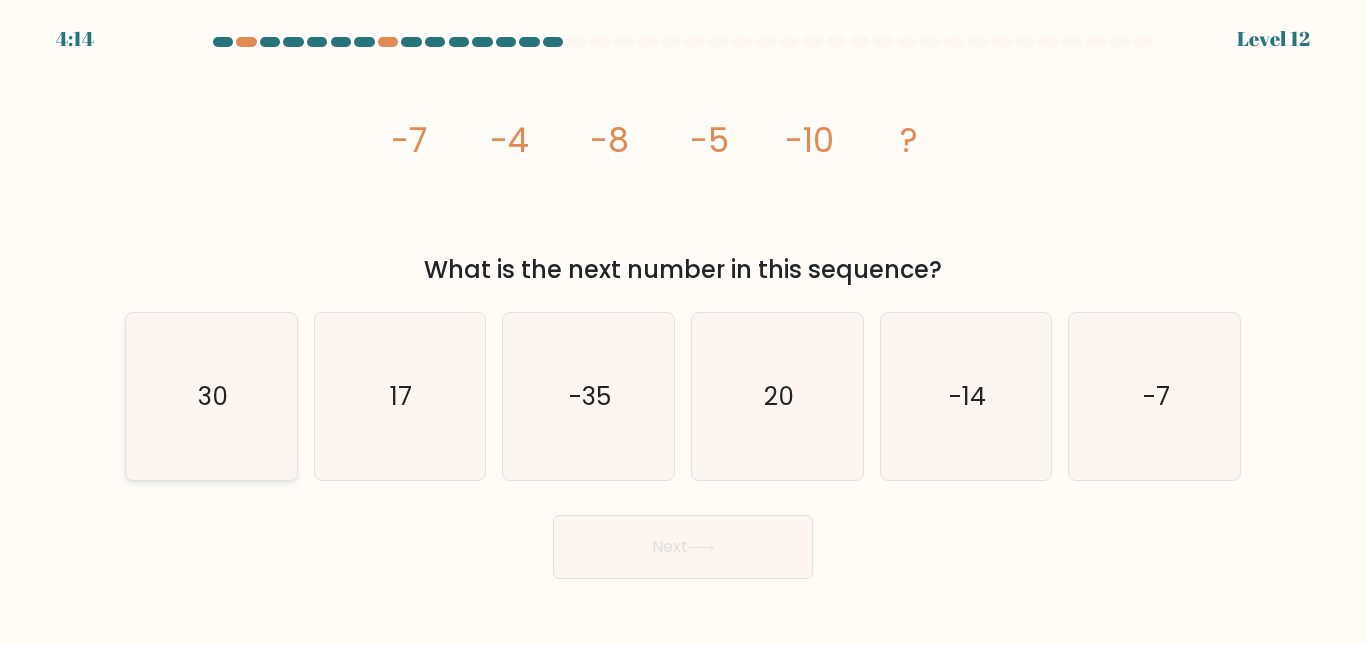 click on "30" 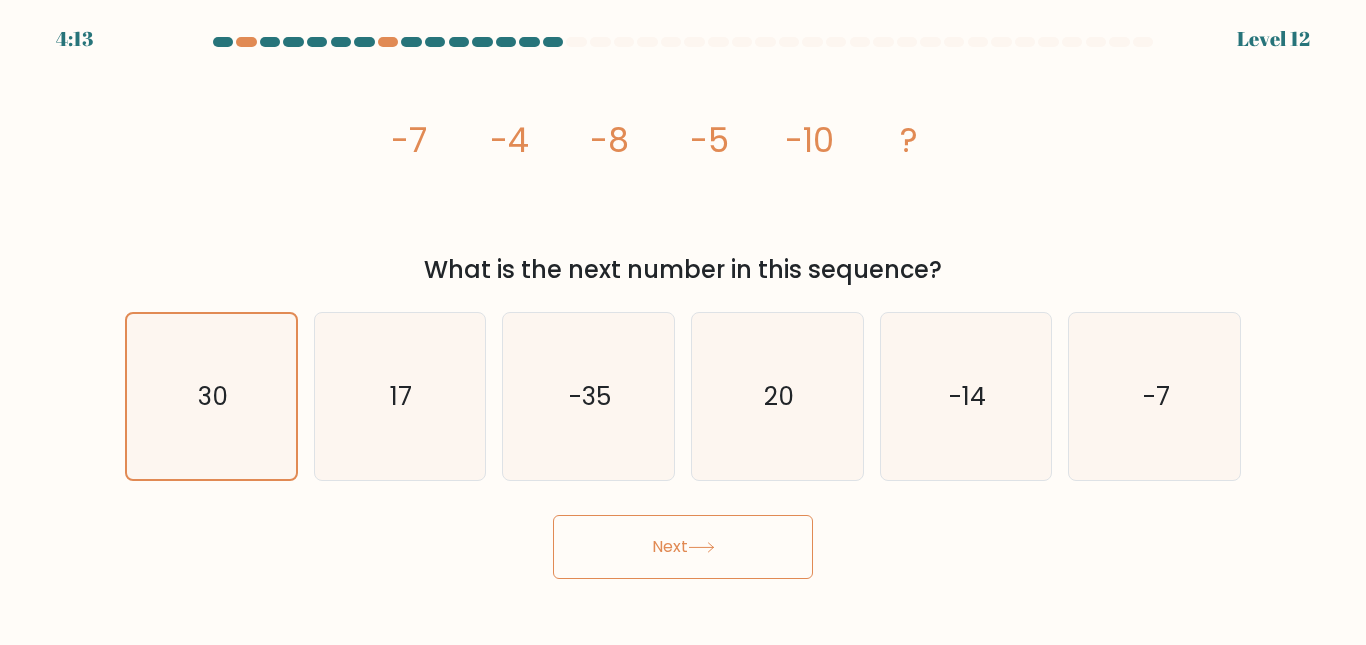click on "Next" at bounding box center (683, 547) 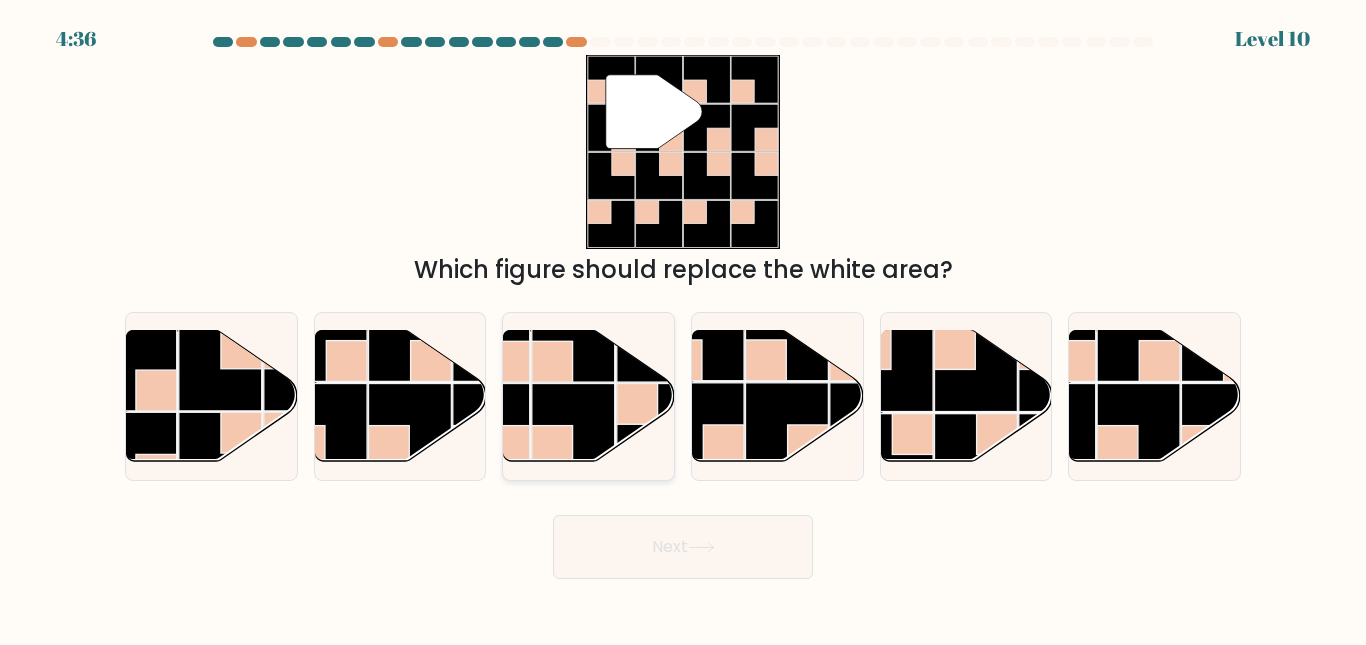 click 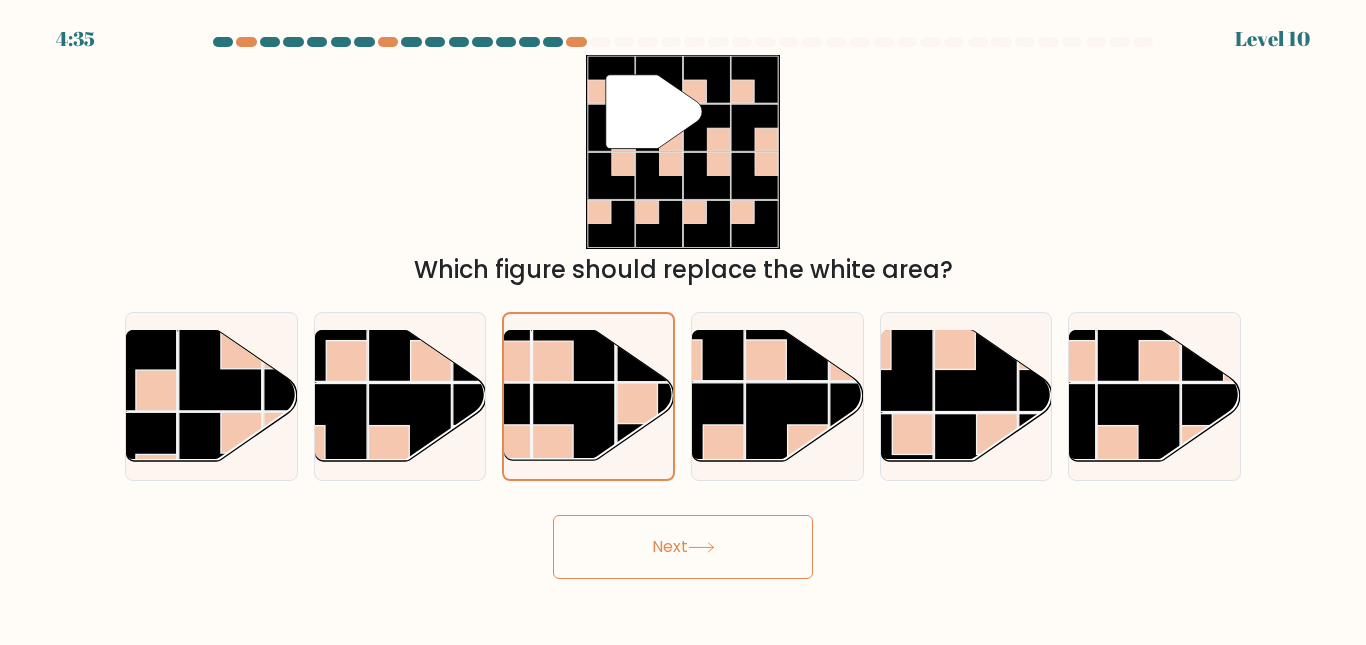 click on "Next" at bounding box center (683, 547) 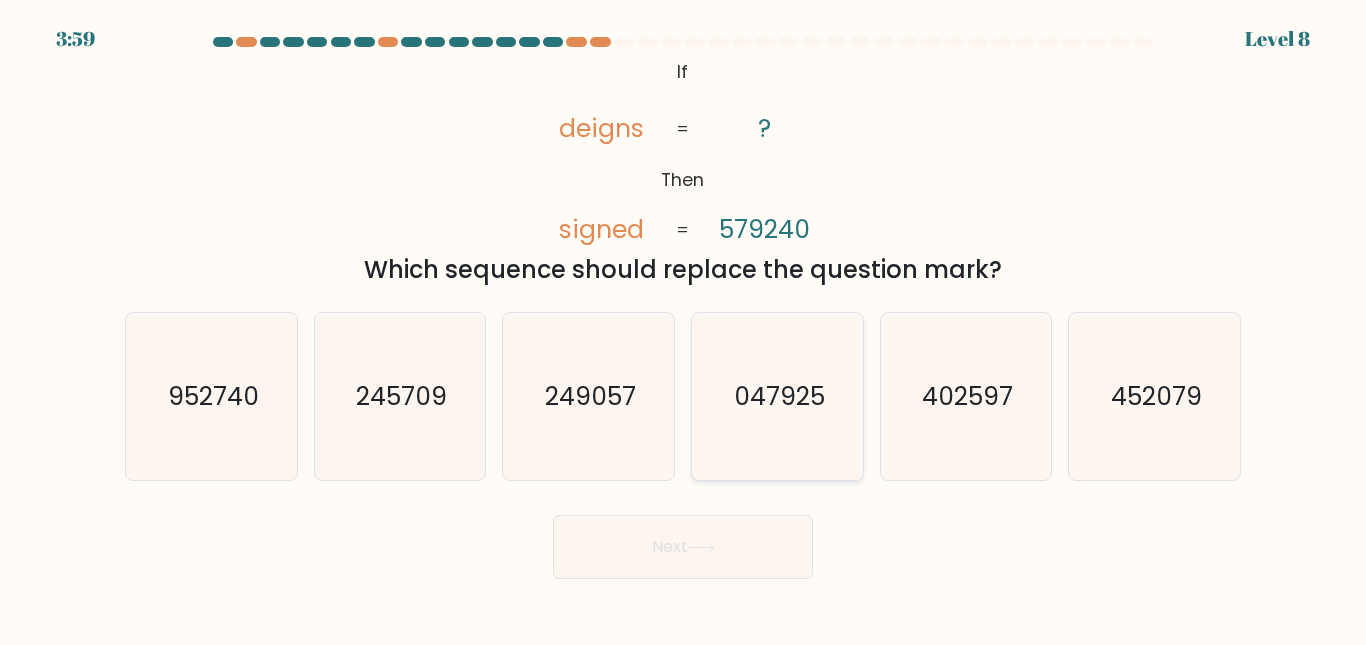 click on "047925" 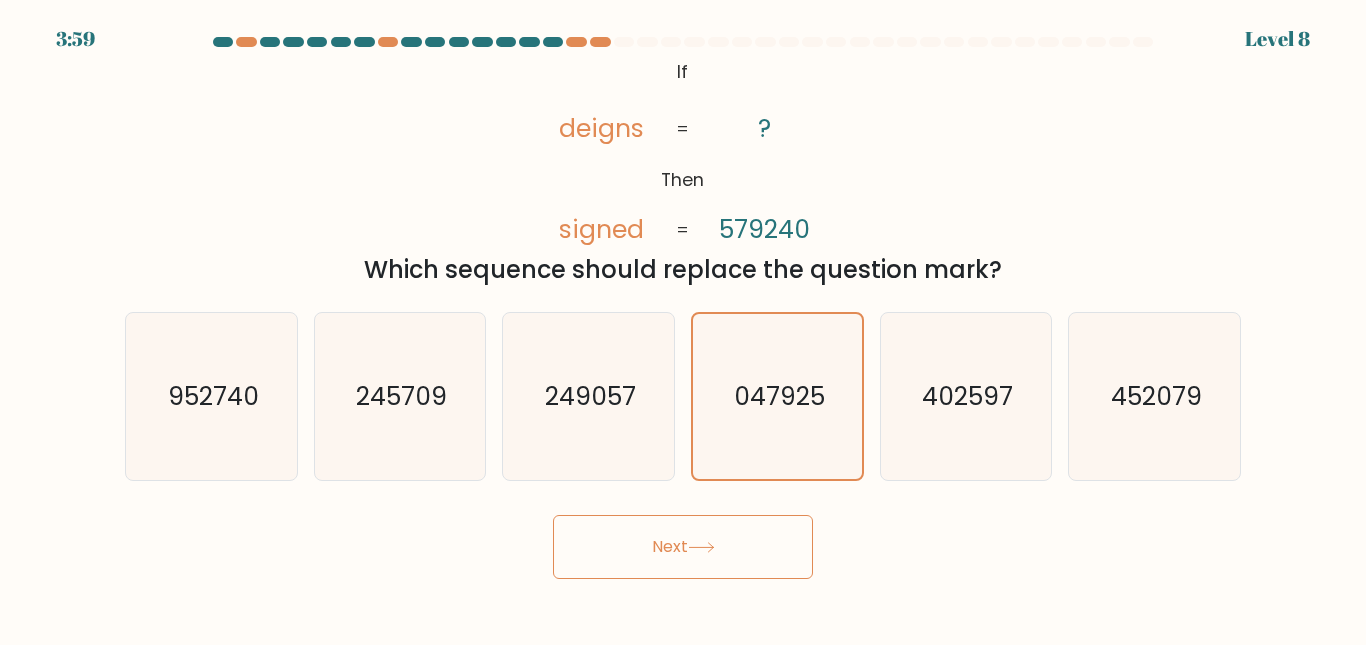click on "Next" at bounding box center [683, 547] 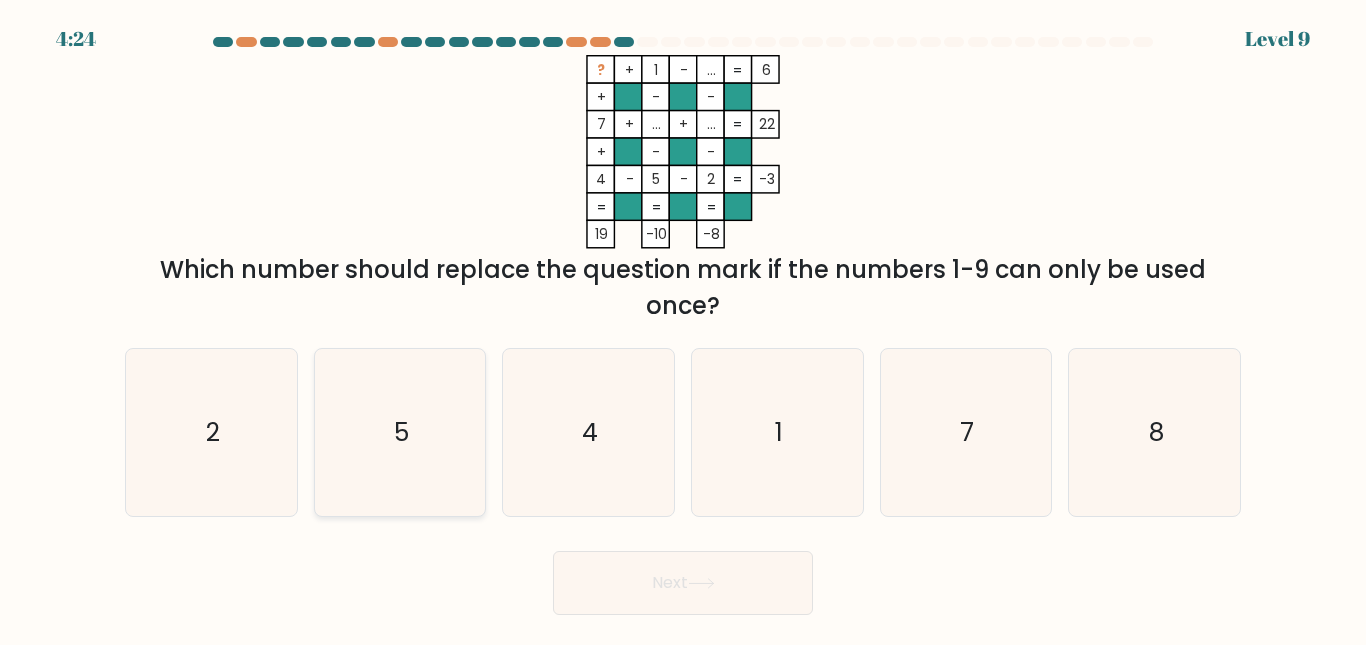 click on "5" 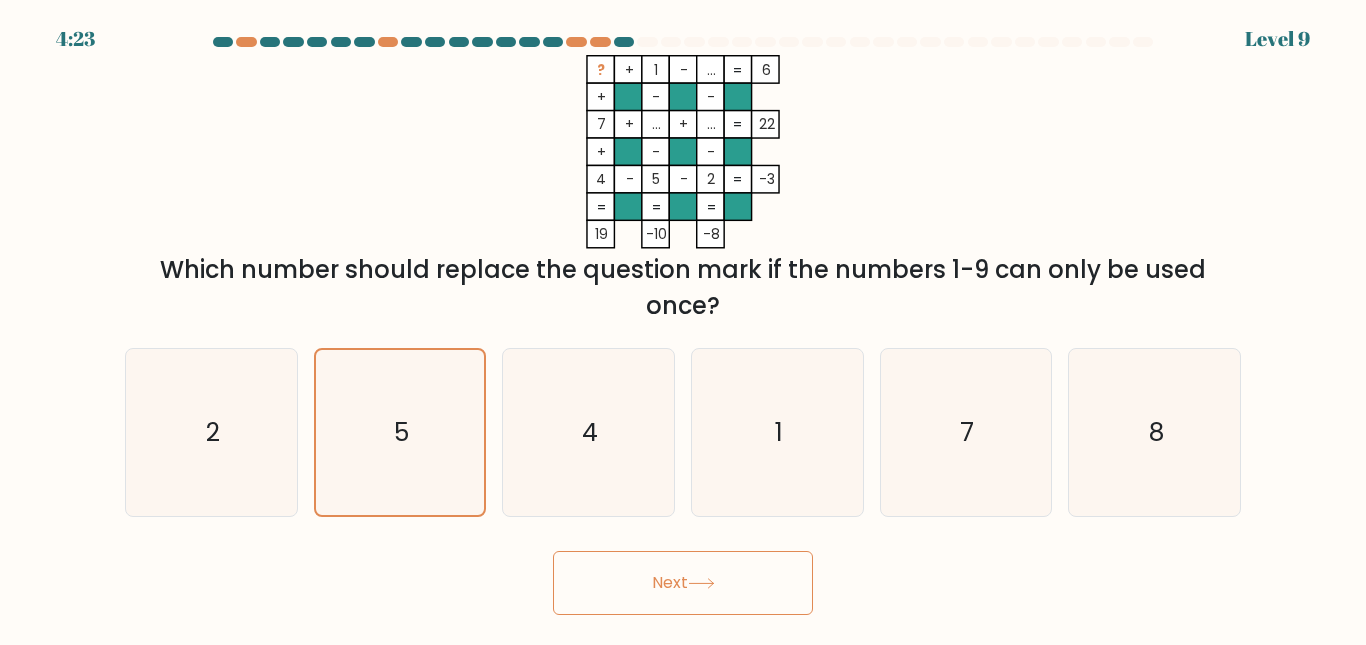 click on "Next" at bounding box center [683, 583] 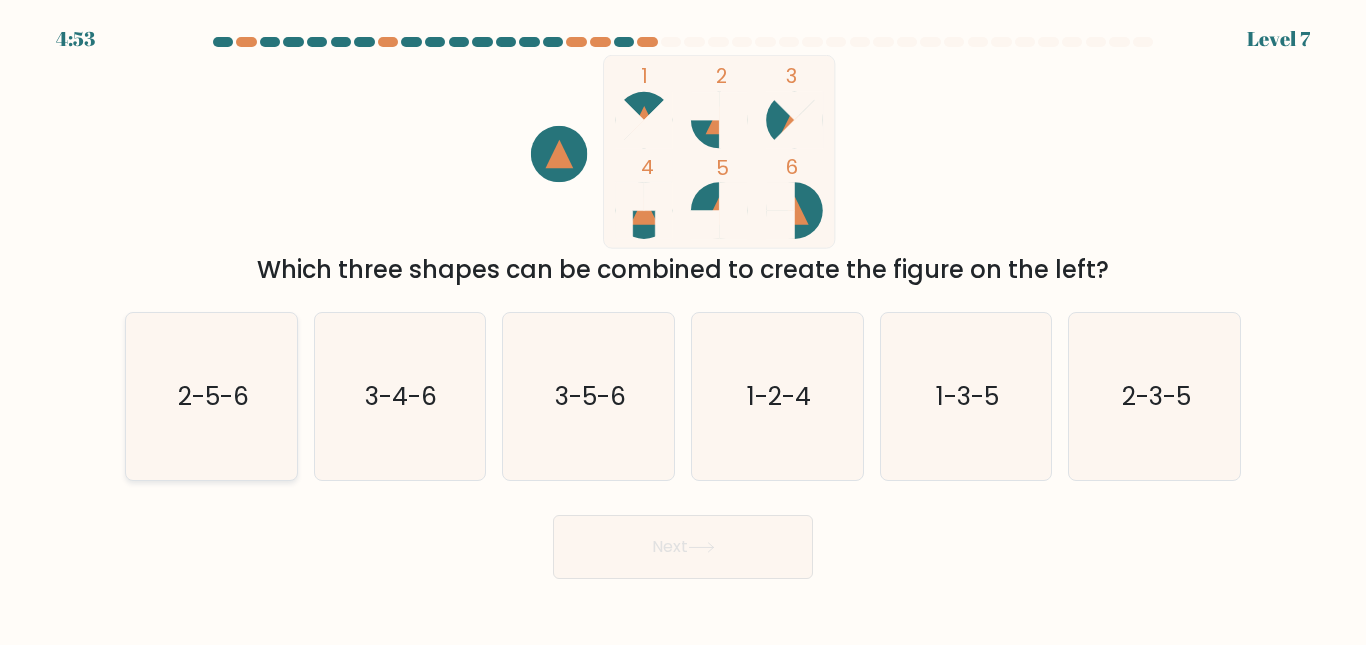 click on "2-5-6" 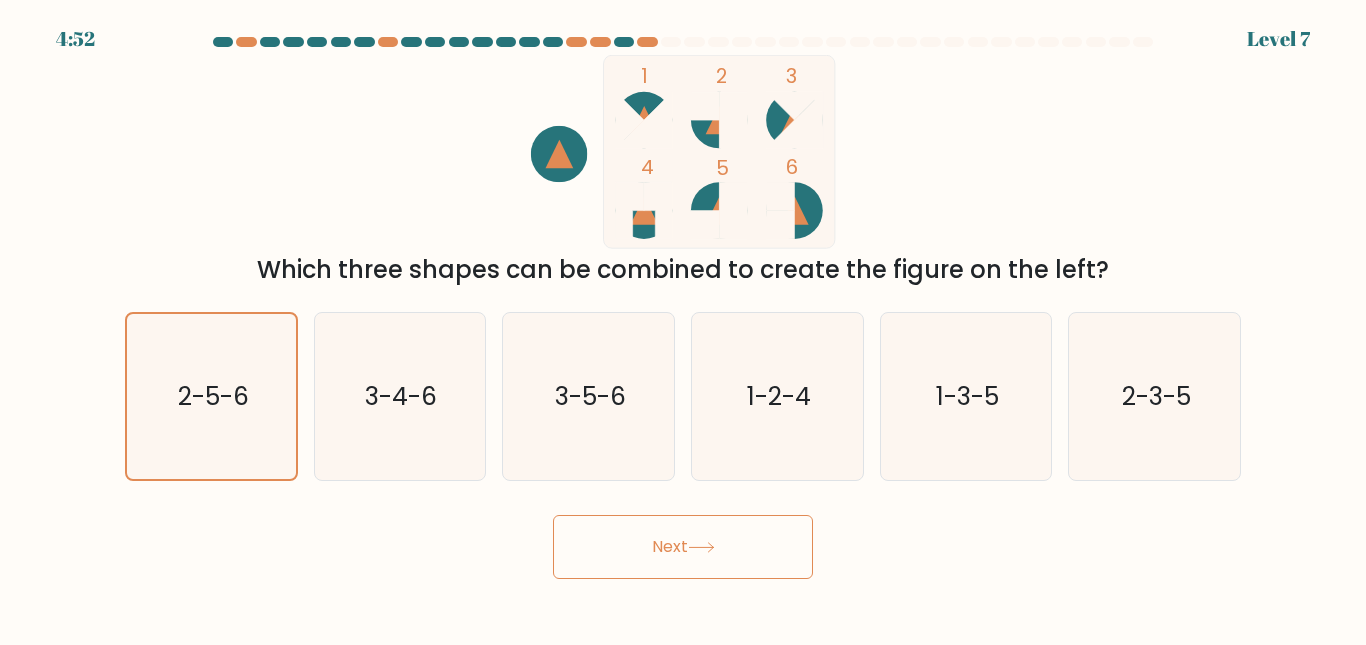 click on "Next" at bounding box center [683, 547] 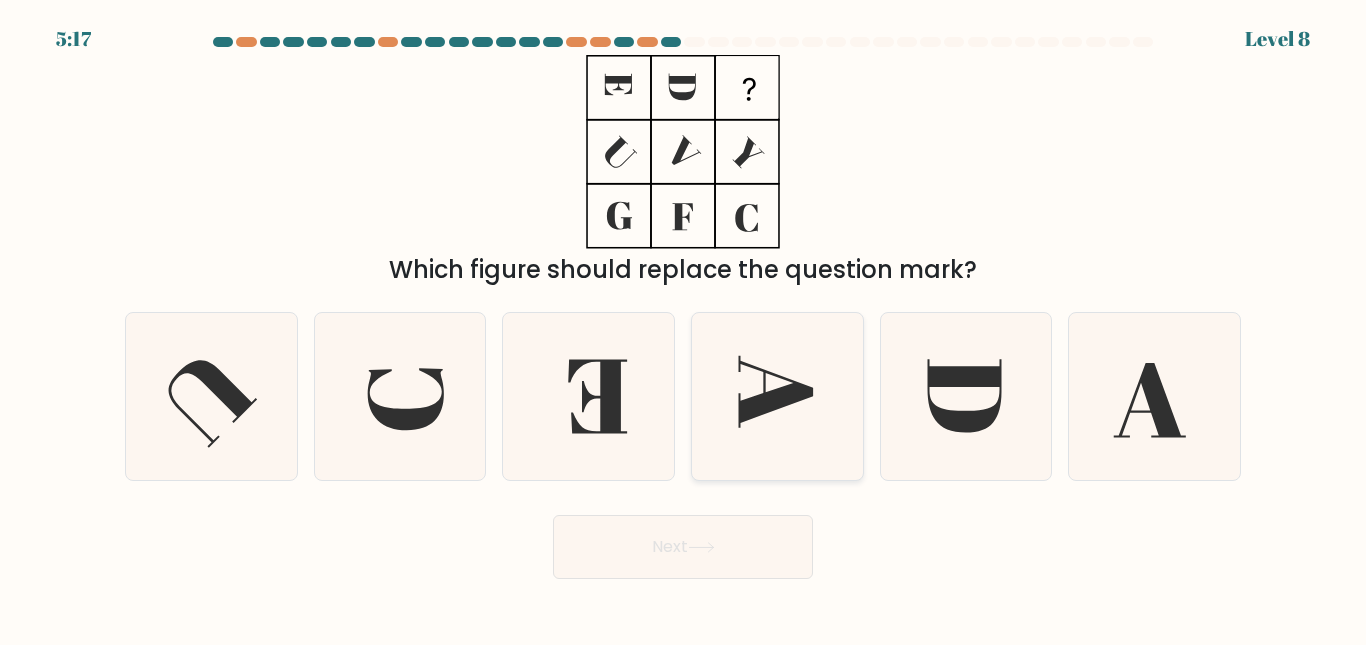 click 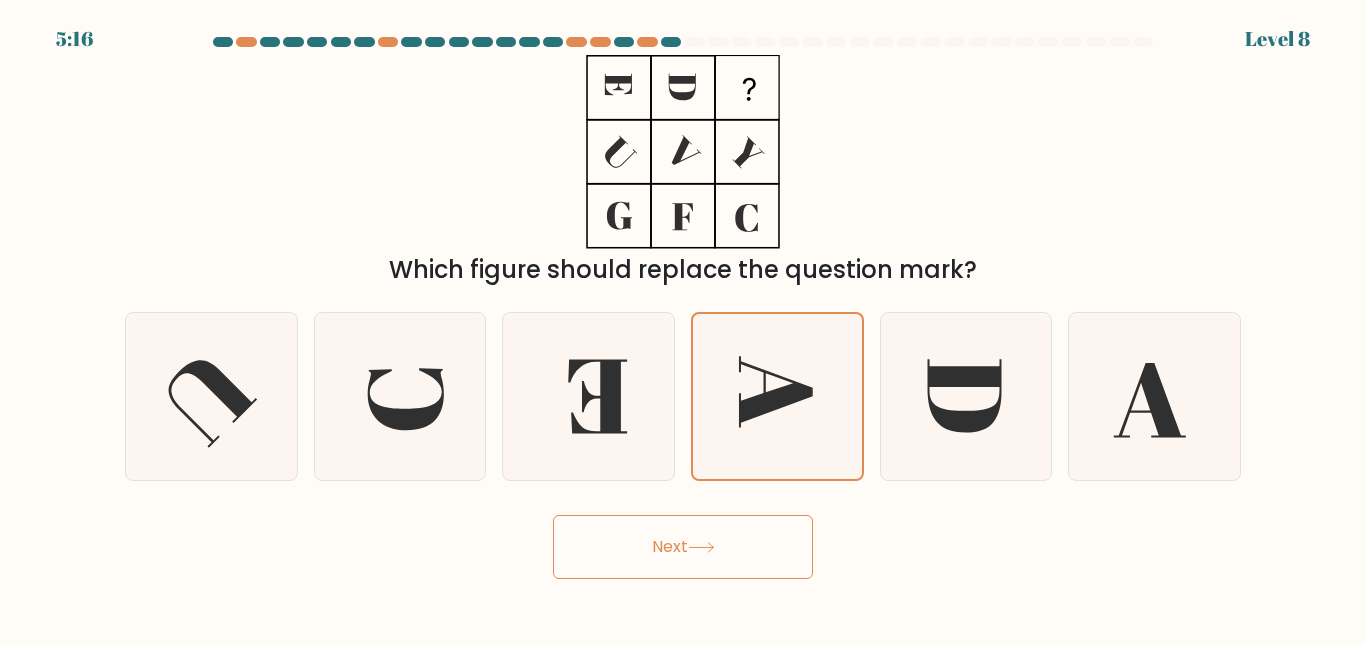 click on "Next" at bounding box center [683, 547] 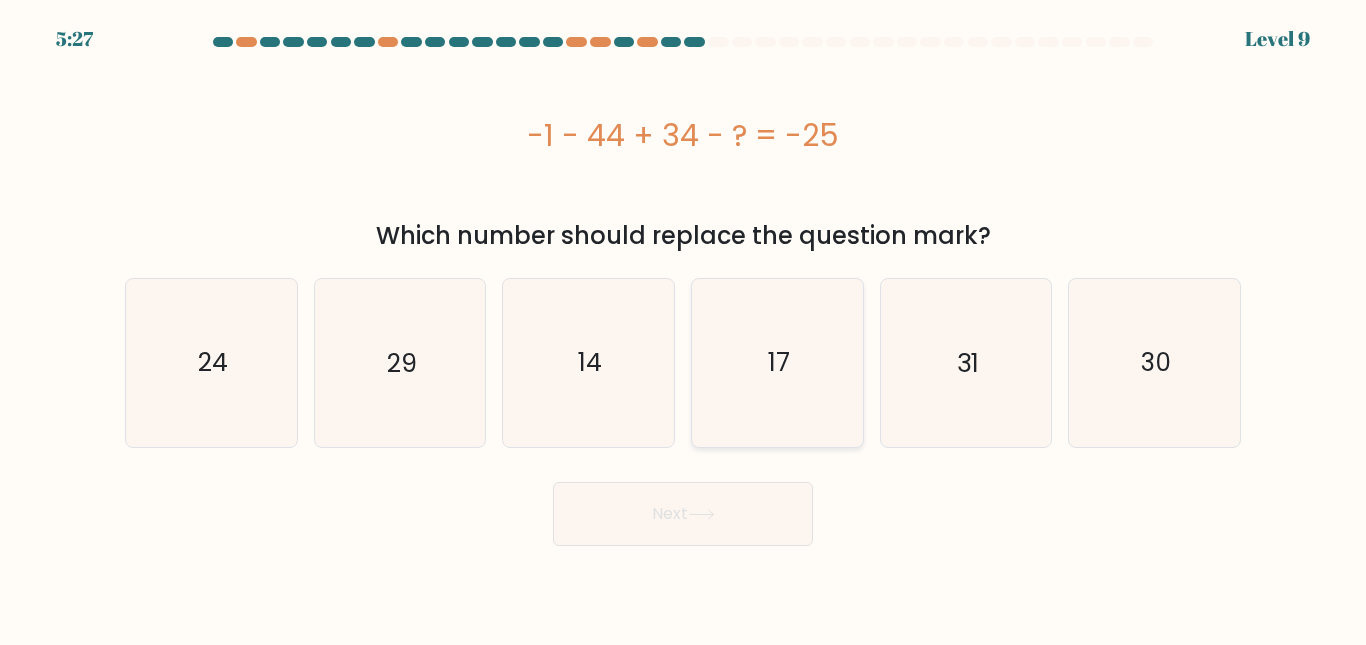 click on "17" 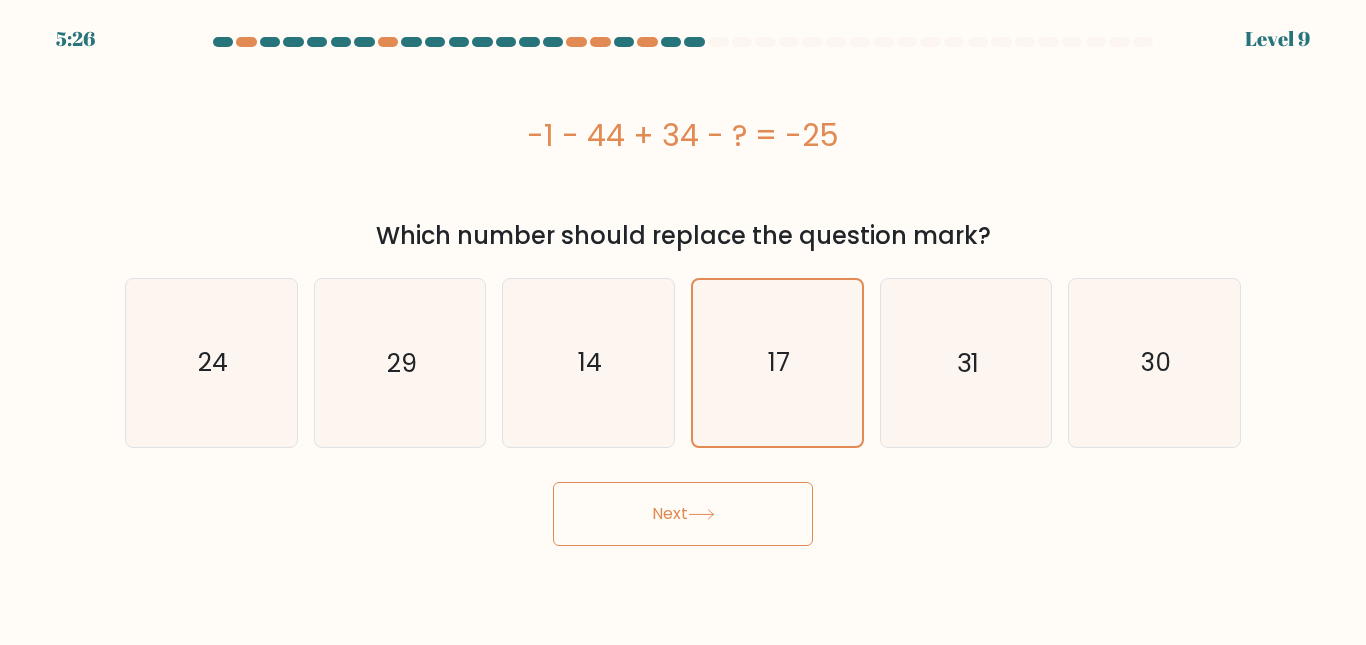 click on "Next" at bounding box center (683, 514) 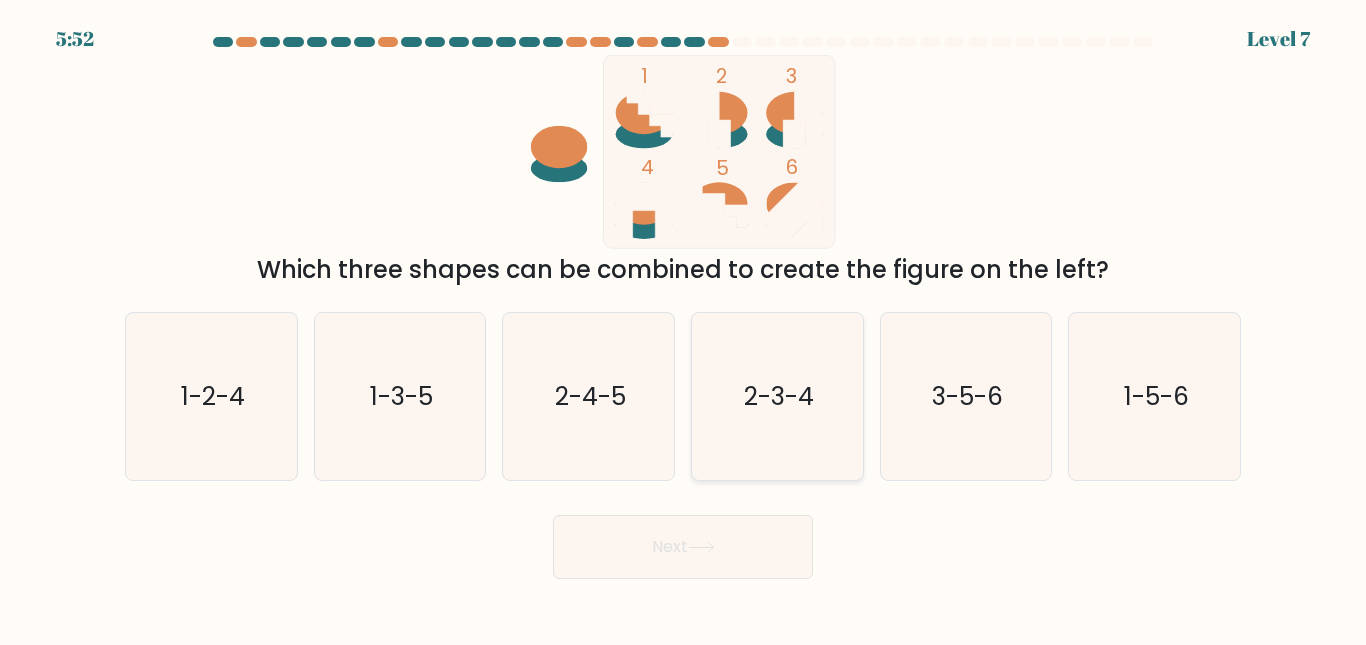 click on "2-3-4" 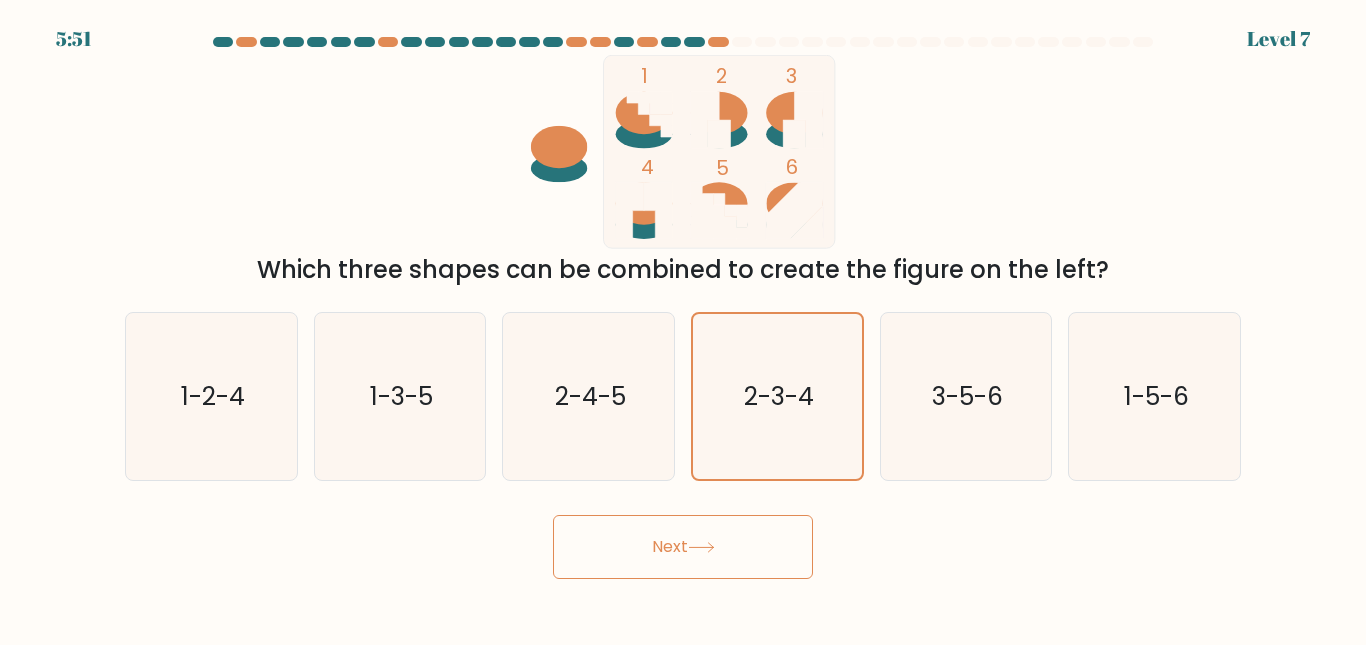click on "Next" at bounding box center [683, 547] 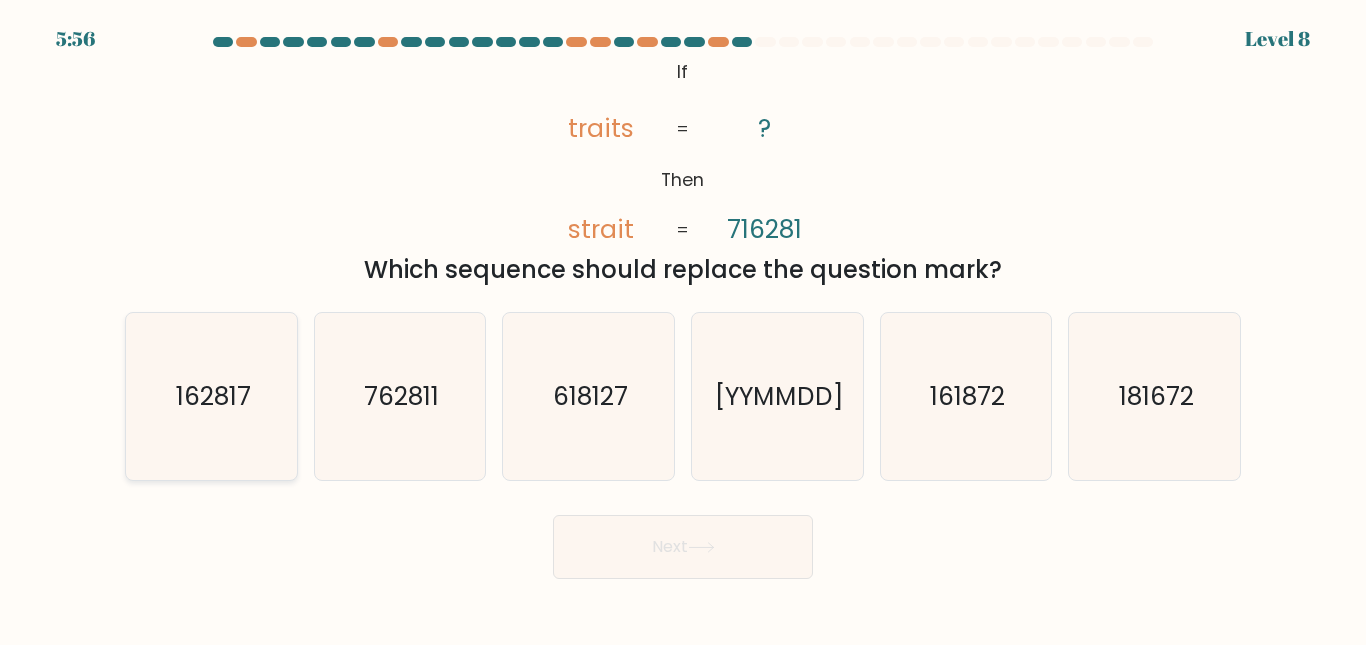 click on "162817" 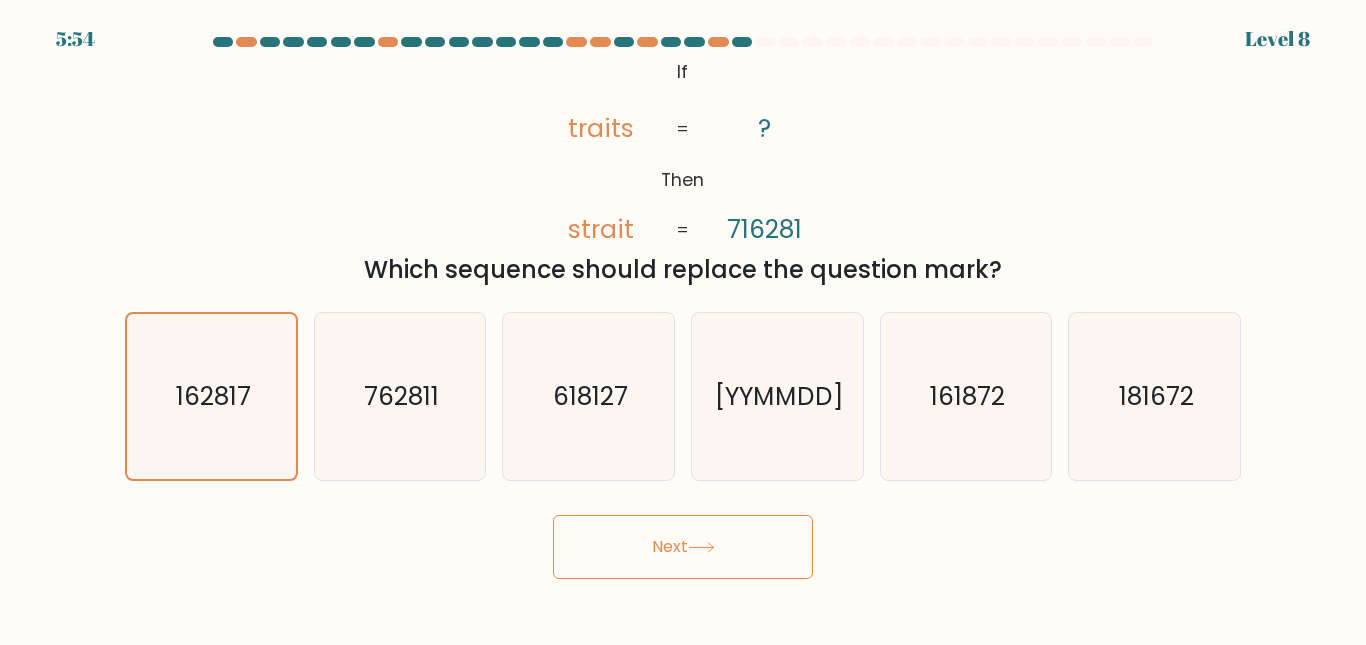 click on "Next" at bounding box center [683, 547] 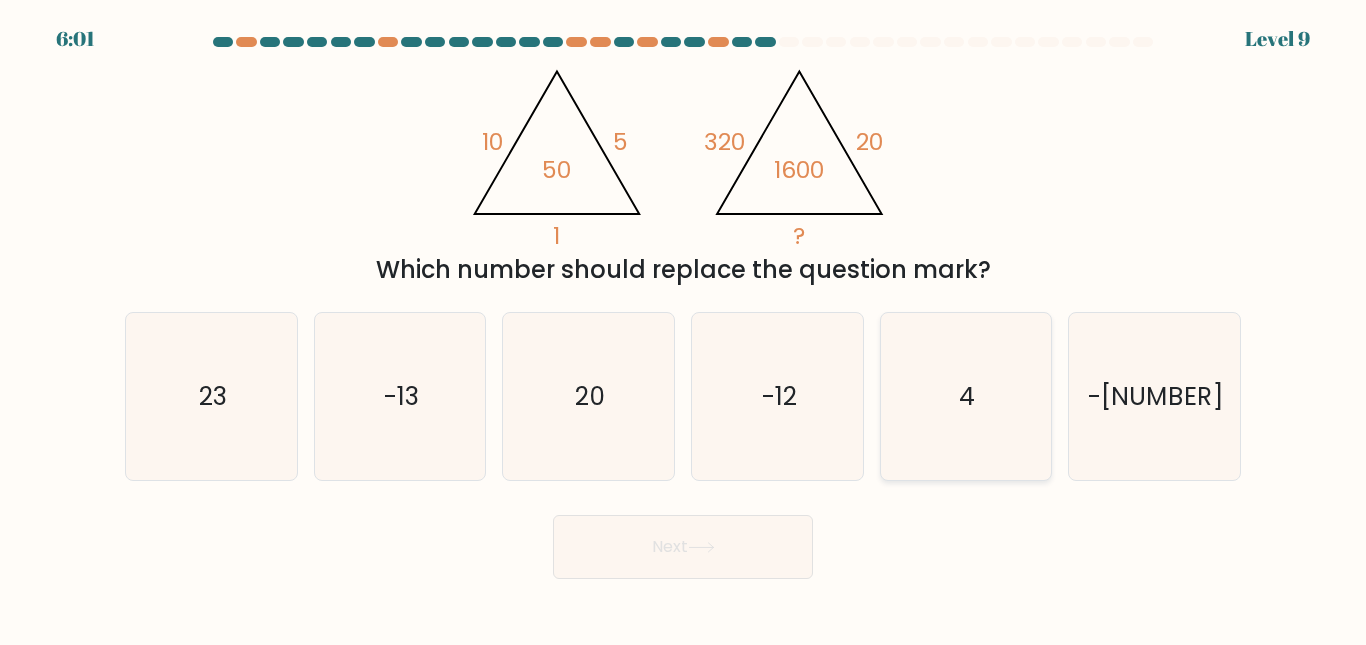 click on "4" 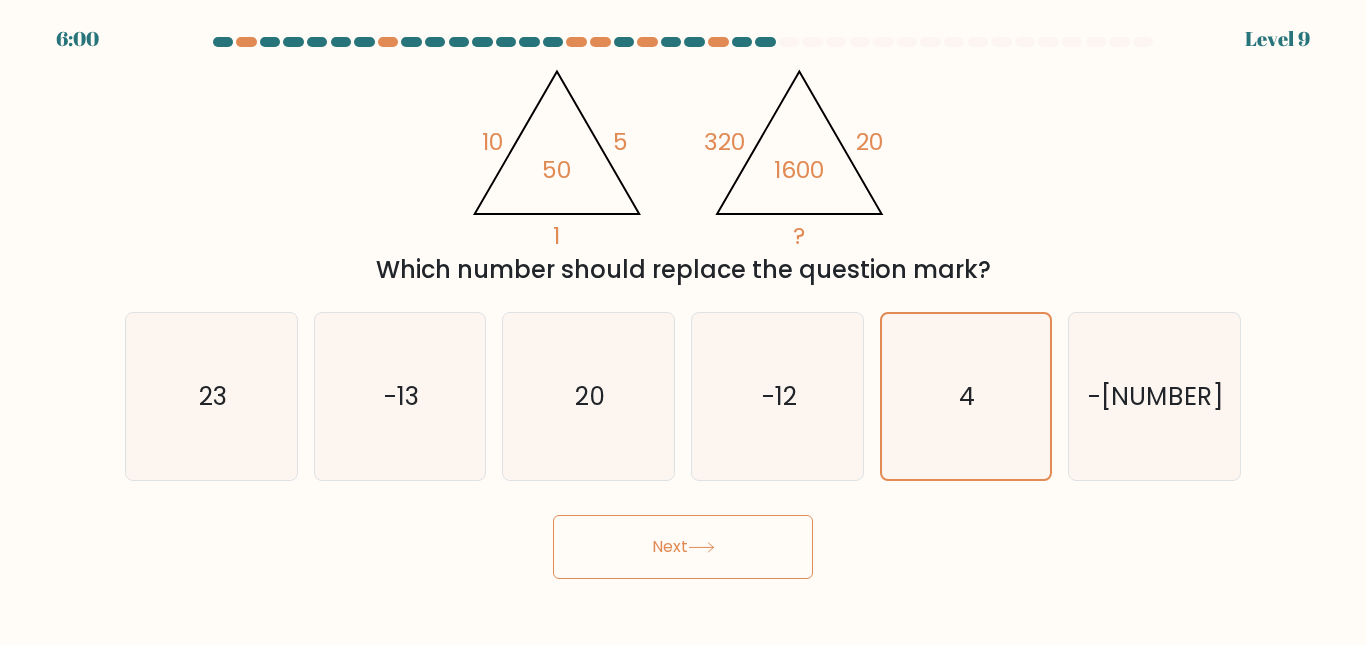 click on "Next" at bounding box center [683, 547] 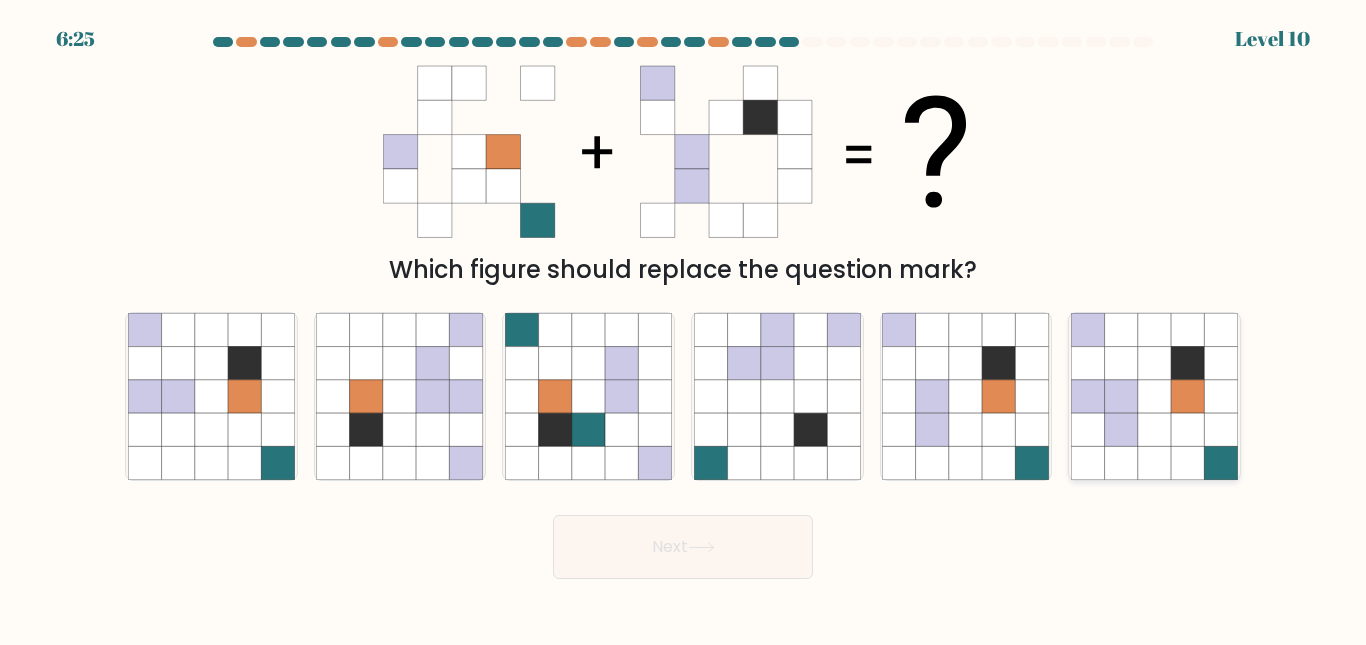click 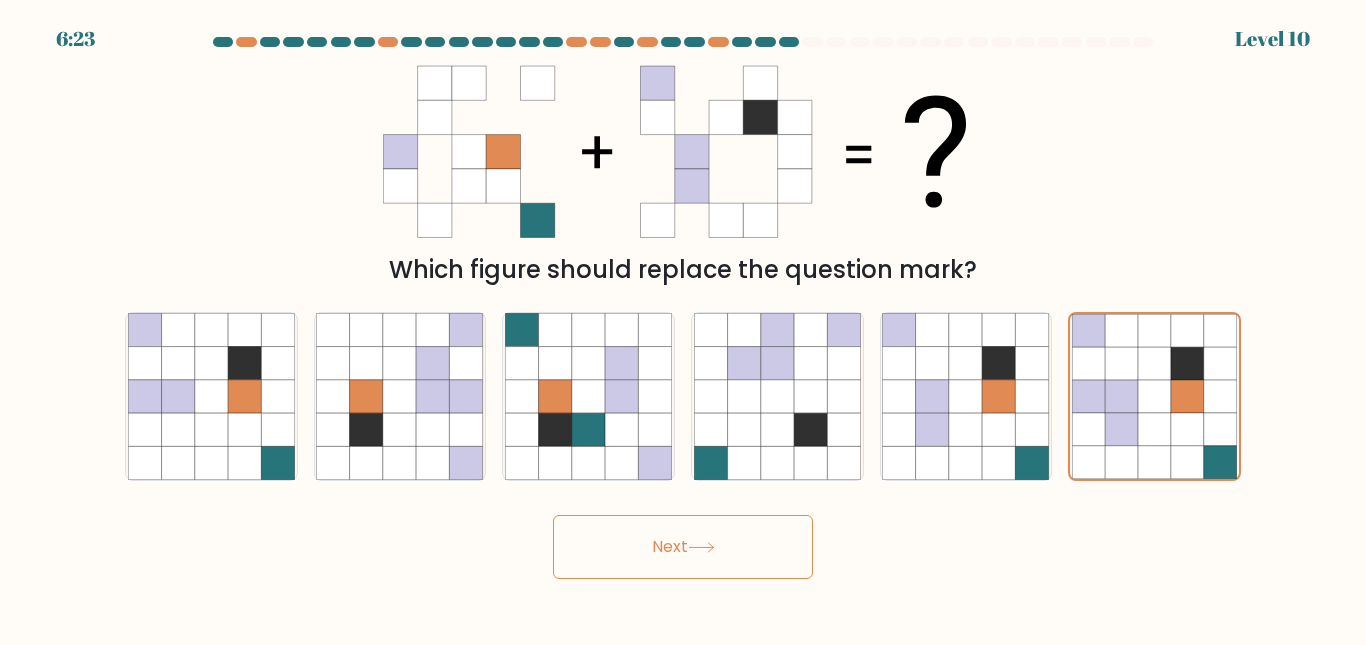 click on "Next" at bounding box center [683, 547] 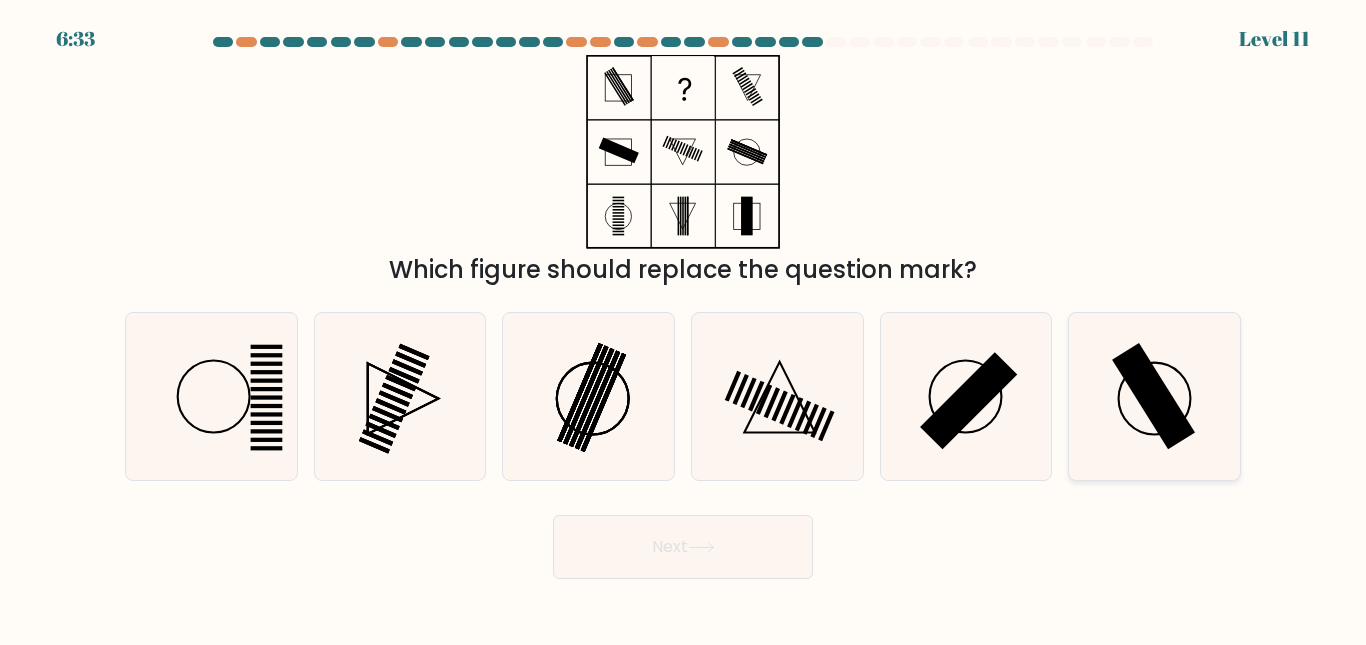 click 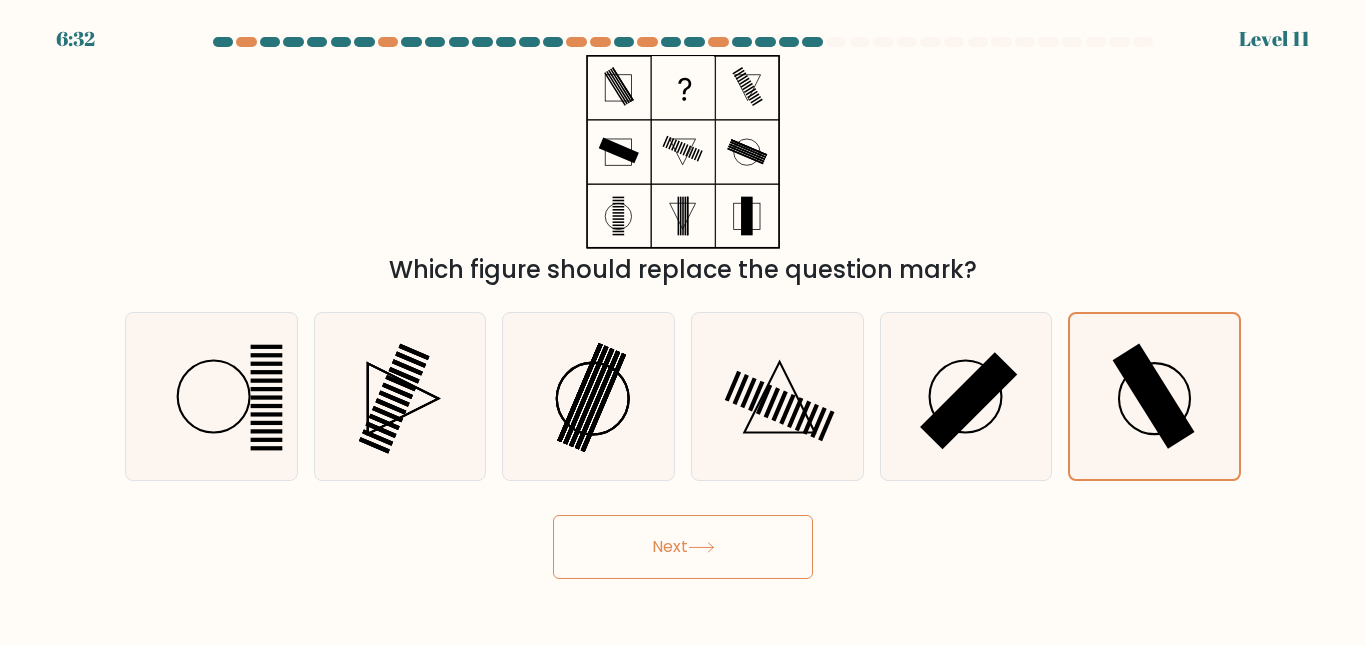drag, startPoint x: 765, startPoint y: 551, endPoint x: 767, endPoint y: 530, distance: 21.095022 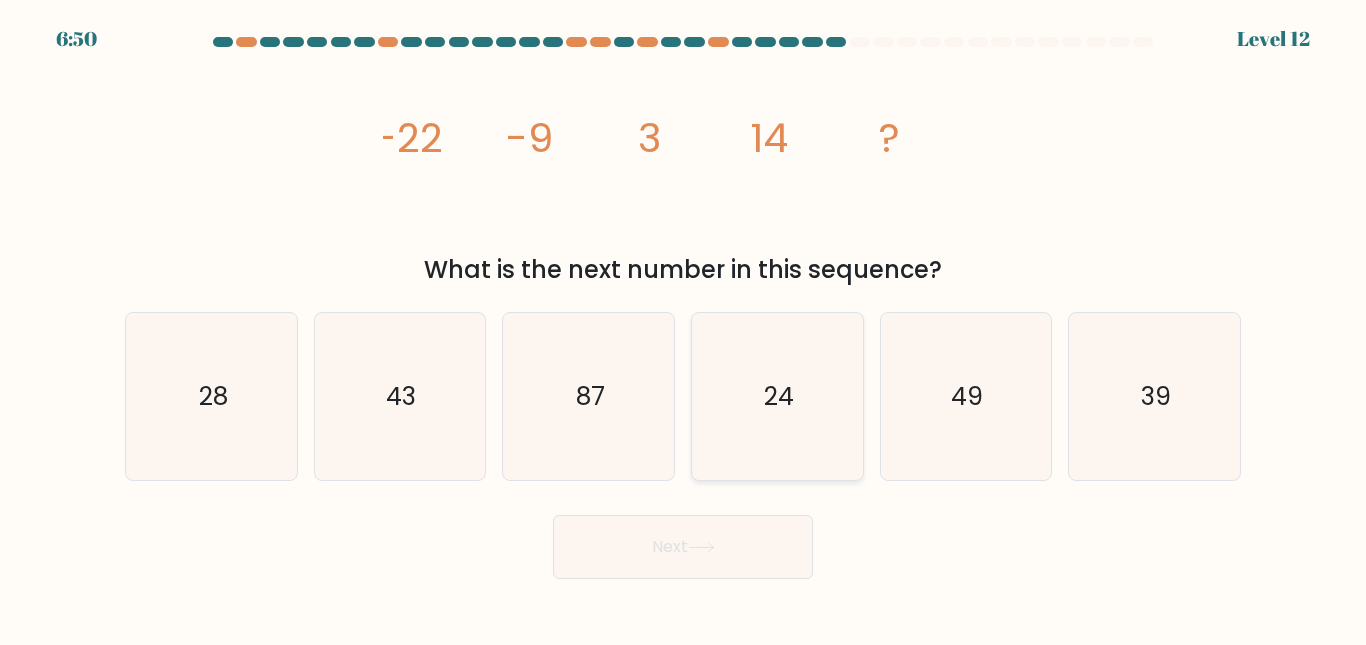 click on "24" 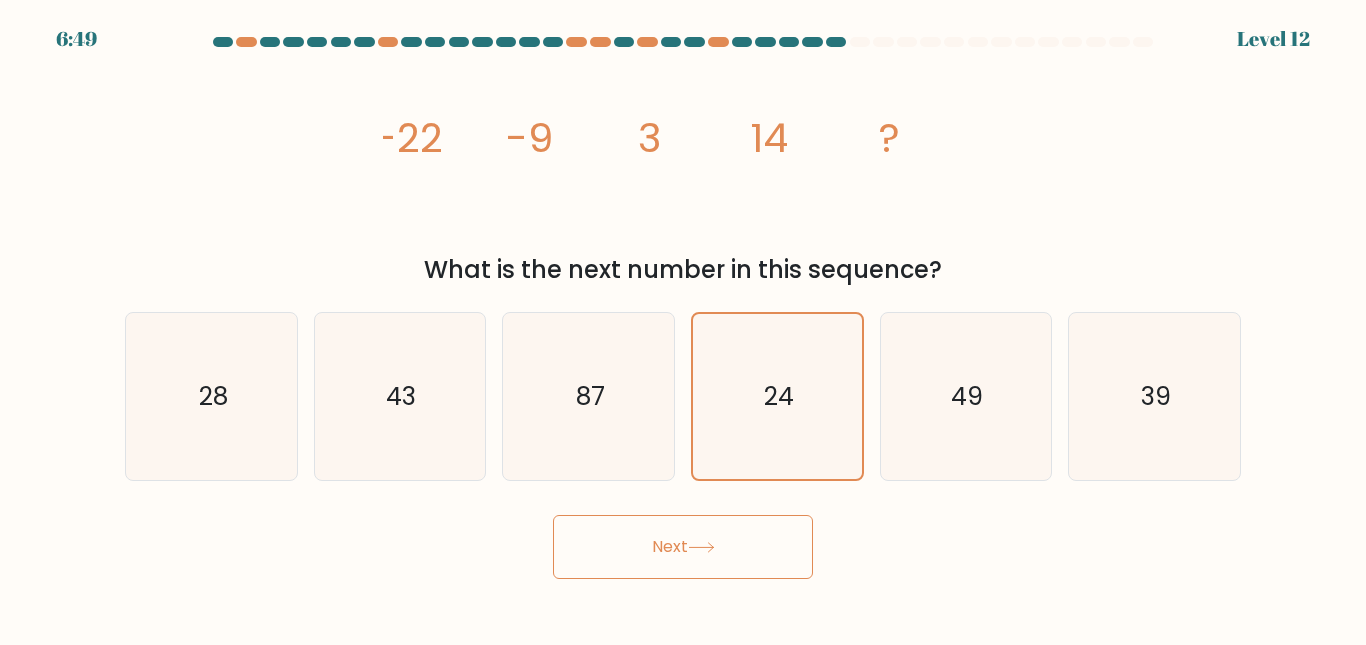 click on "Next" at bounding box center (683, 547) 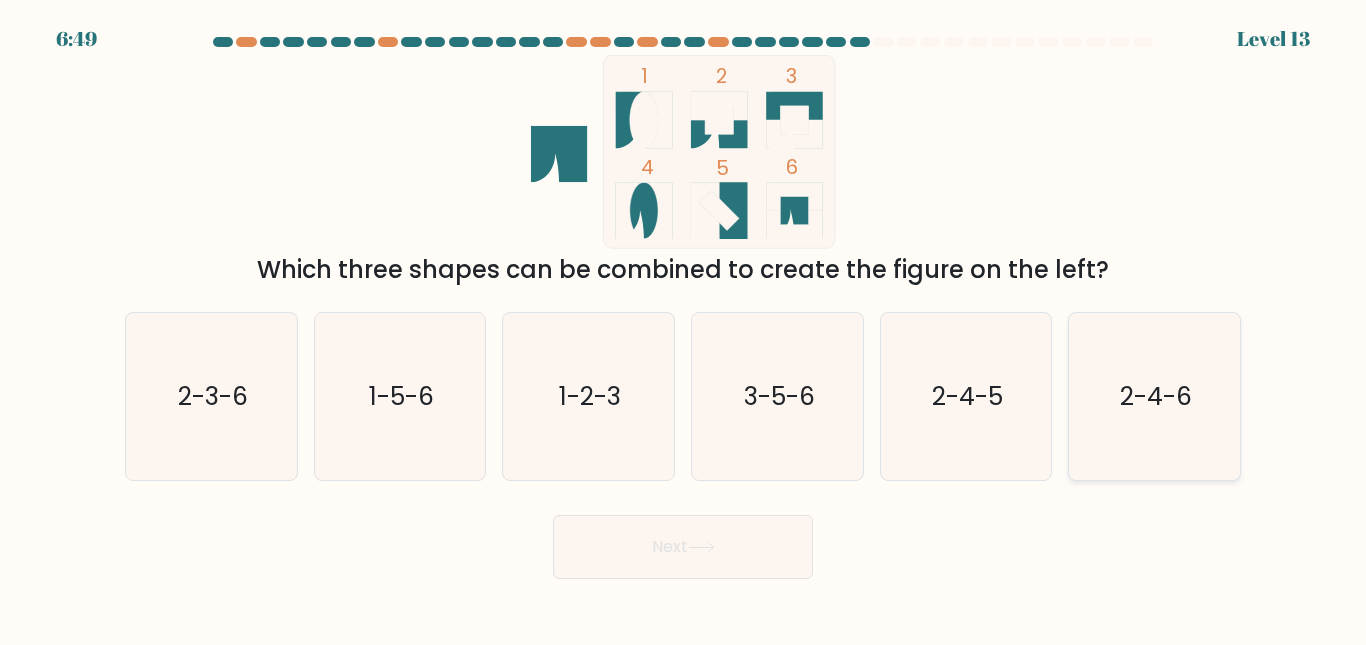 click on "2-4-6" 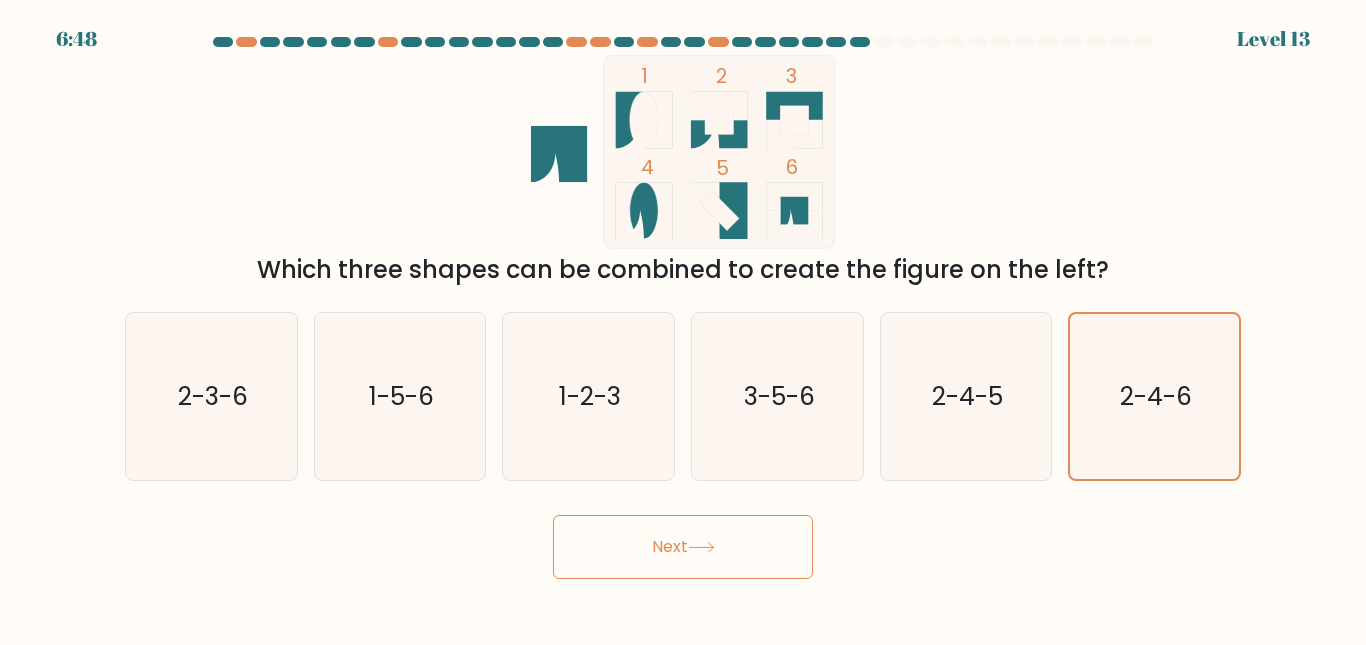 click on "Next" at bounding box center (683, 547) 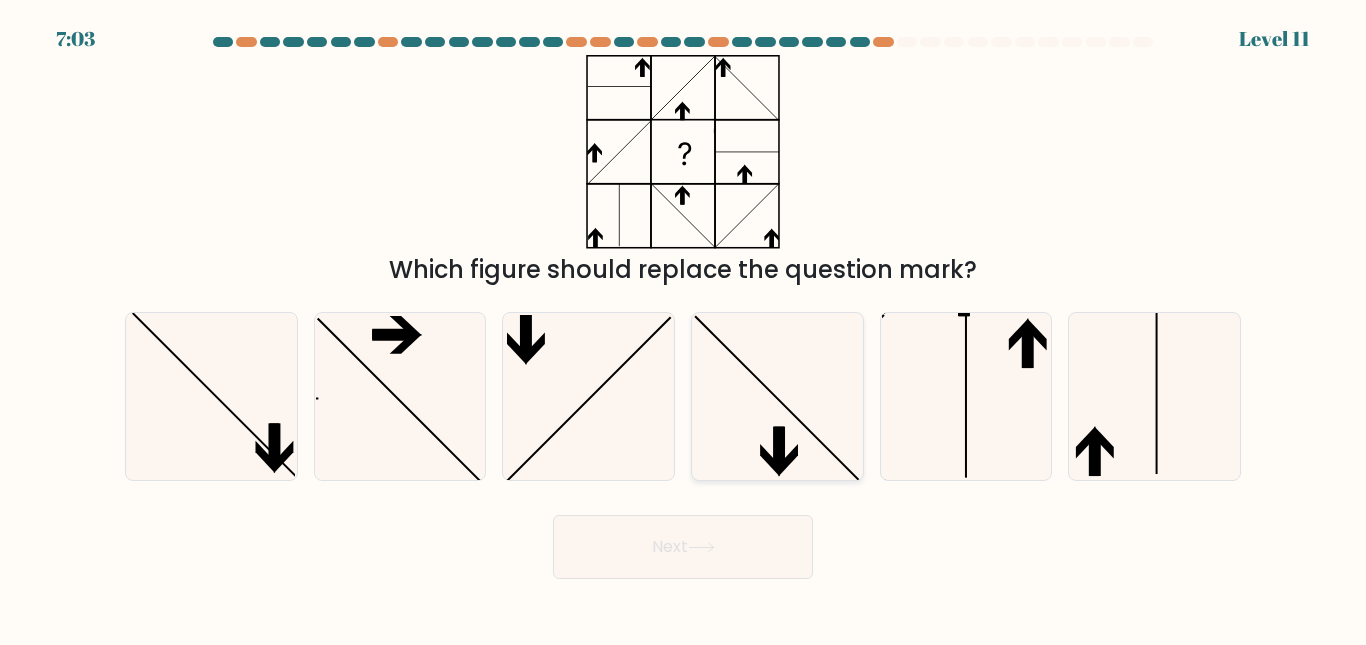 click 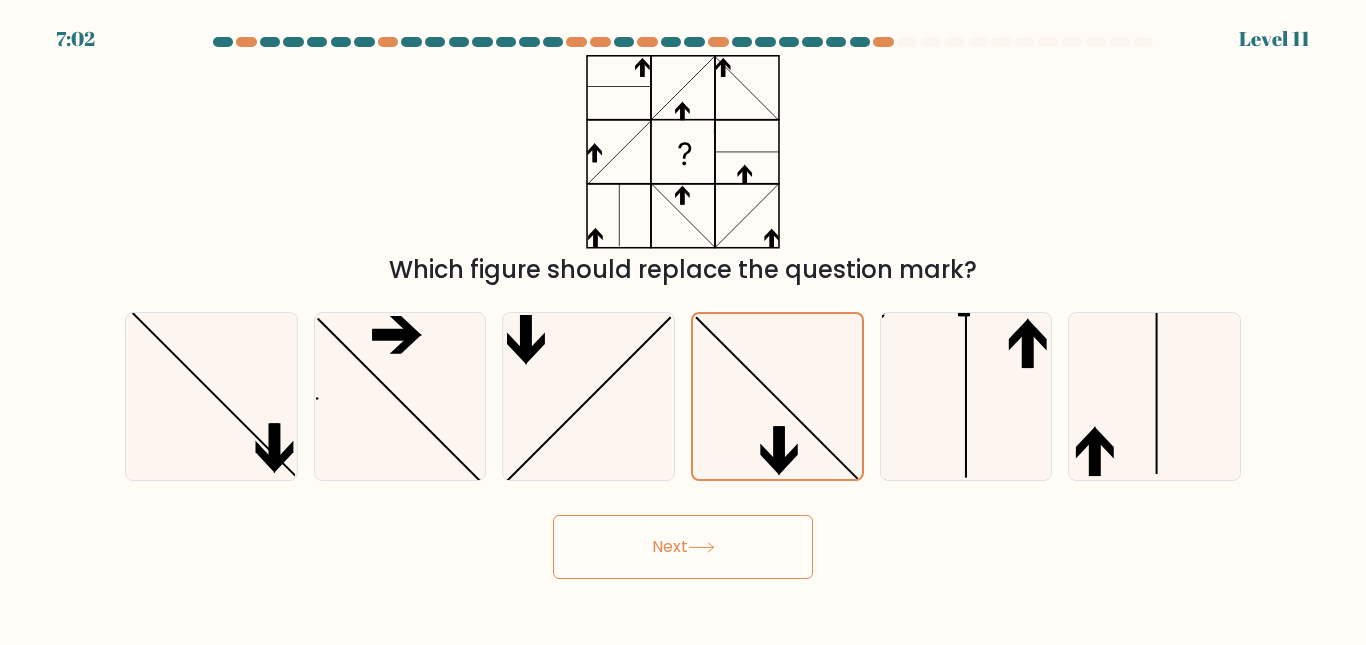 drag, startPoint x: 650, startPoint y: 531, endPoint x: 663, endPoint y: 523, distance: 15.264338 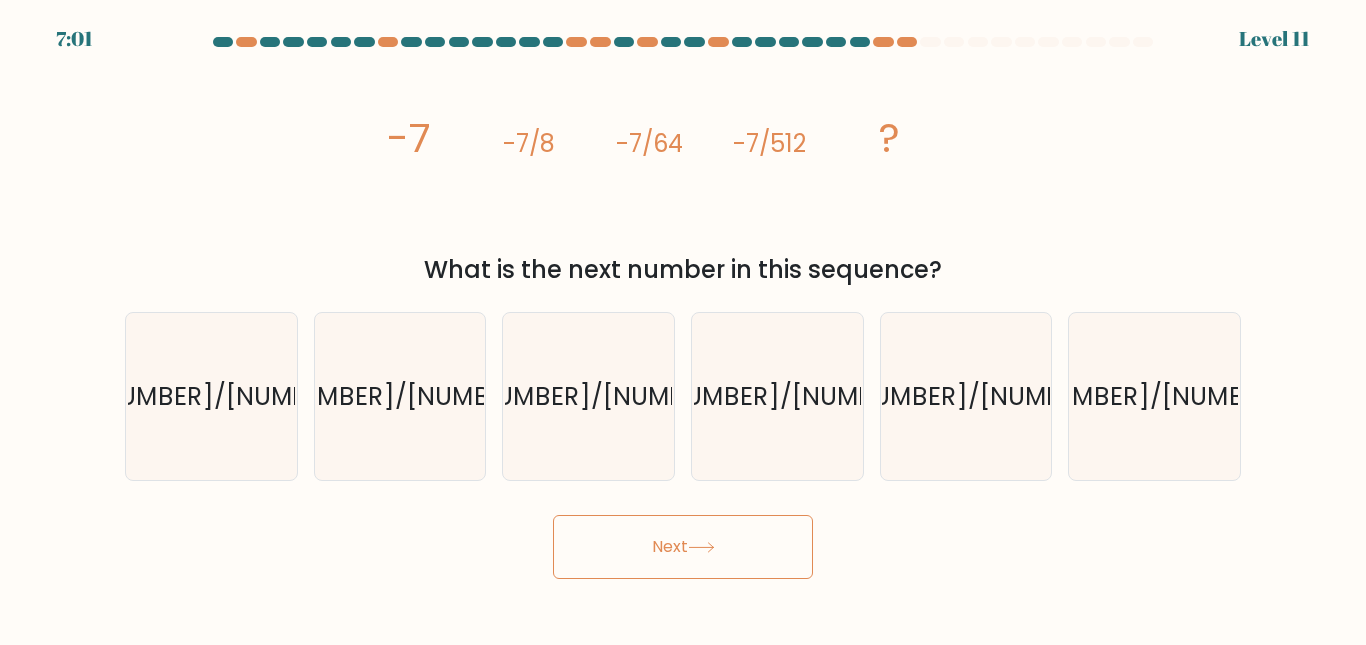 click on "Next" at bounding box center [683, 547] 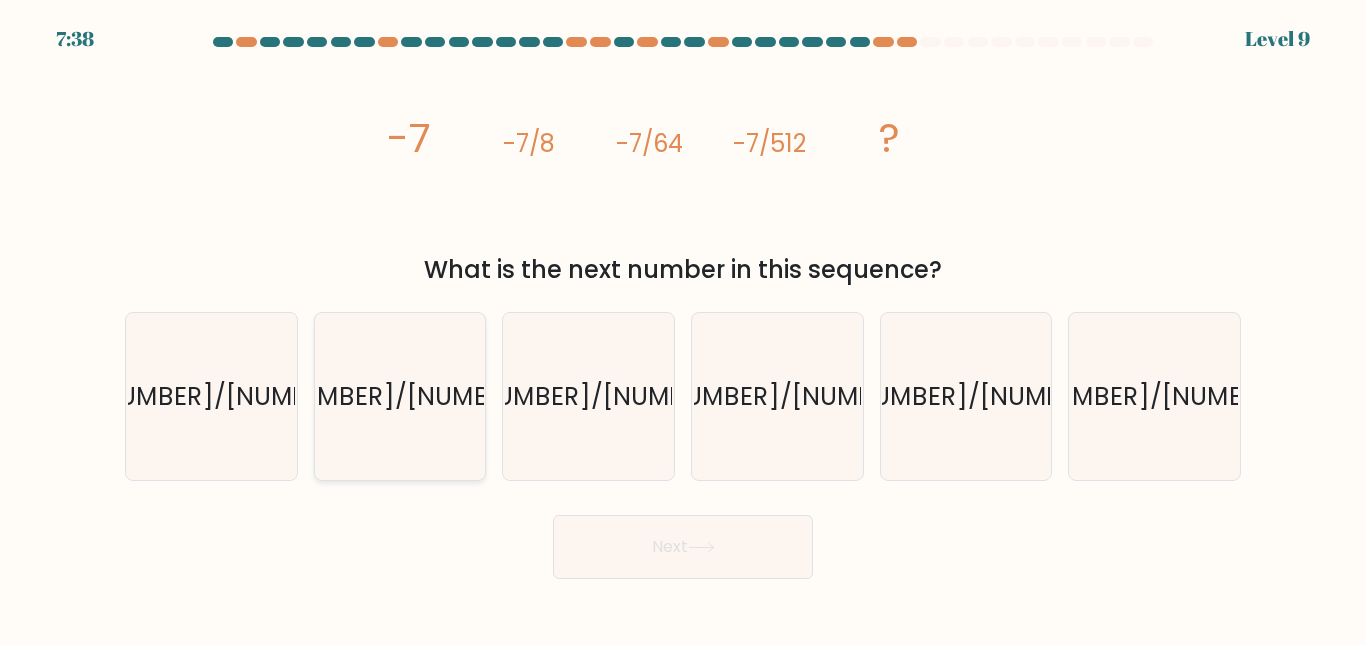 click on "1/4102" 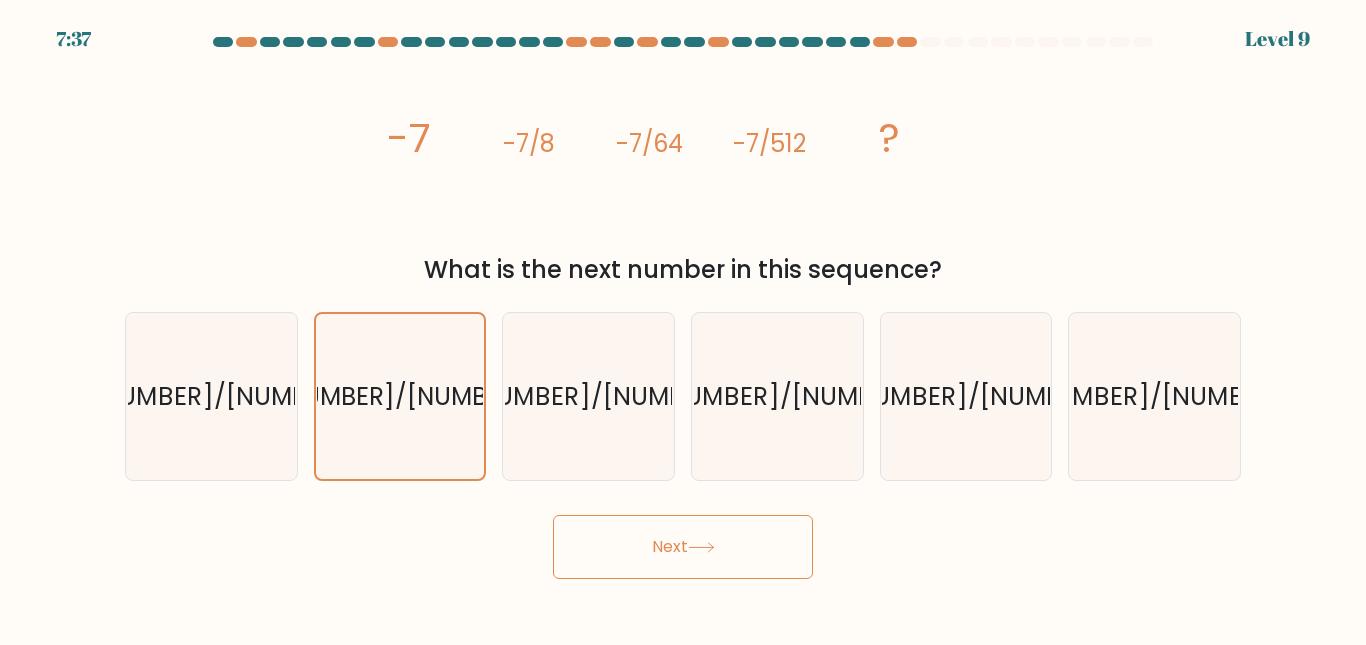 click on "Next" at bounding box center (683, 547) 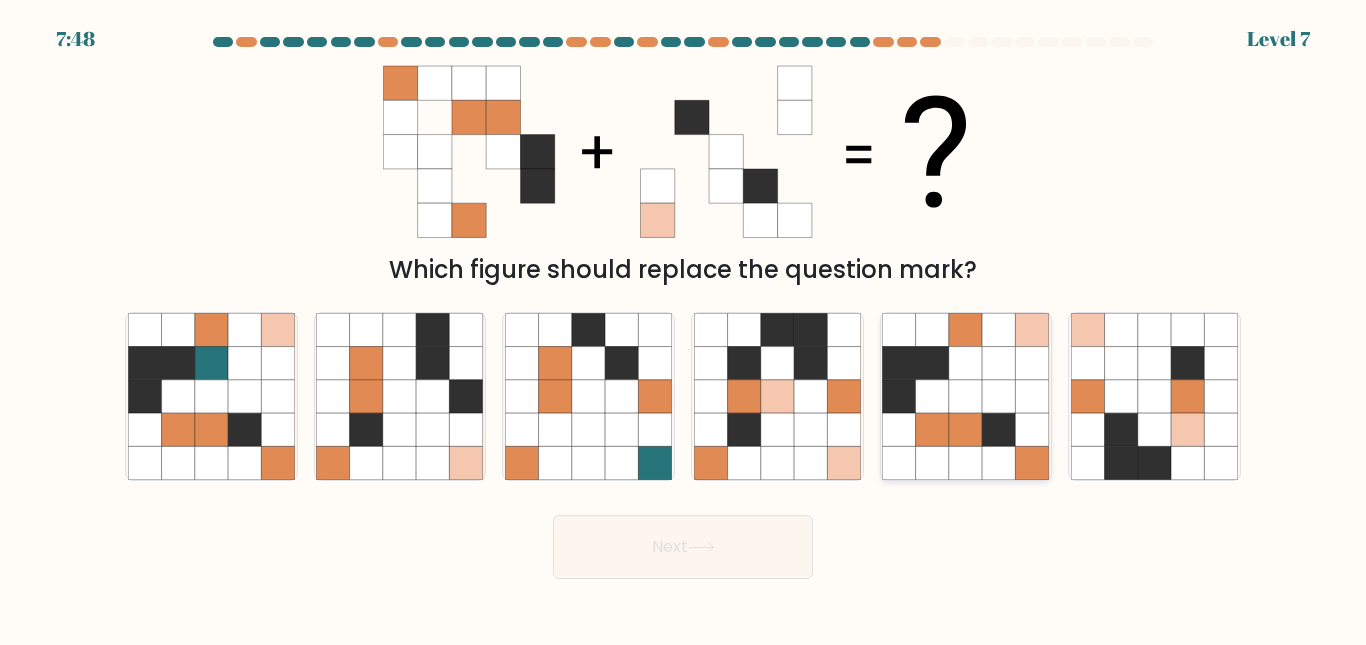 click 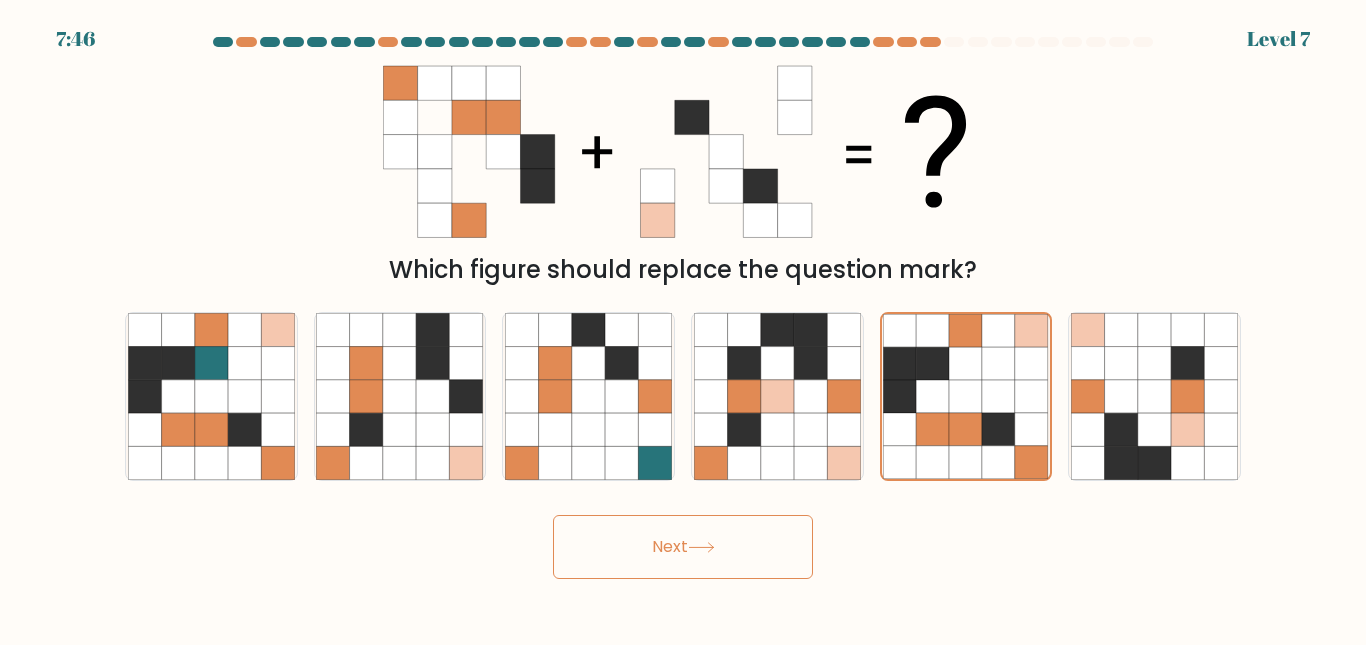 click on "Next" at bounding box center [683, 547] 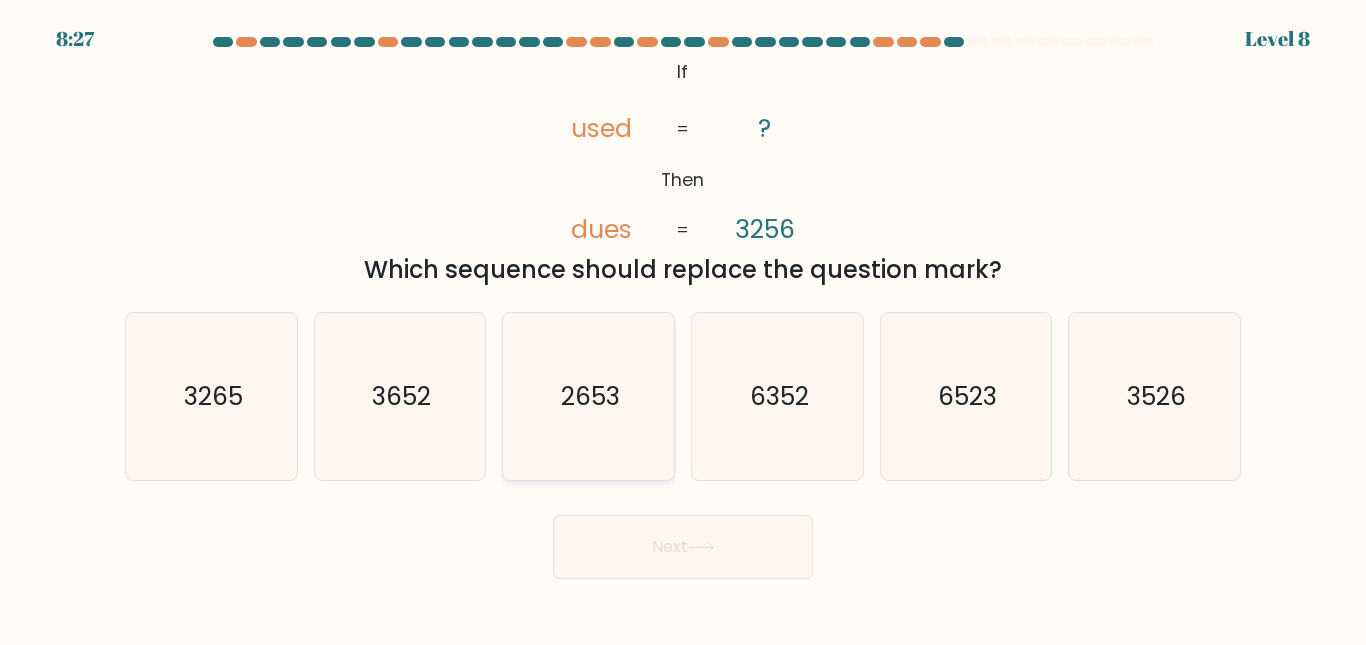 click on "2653" 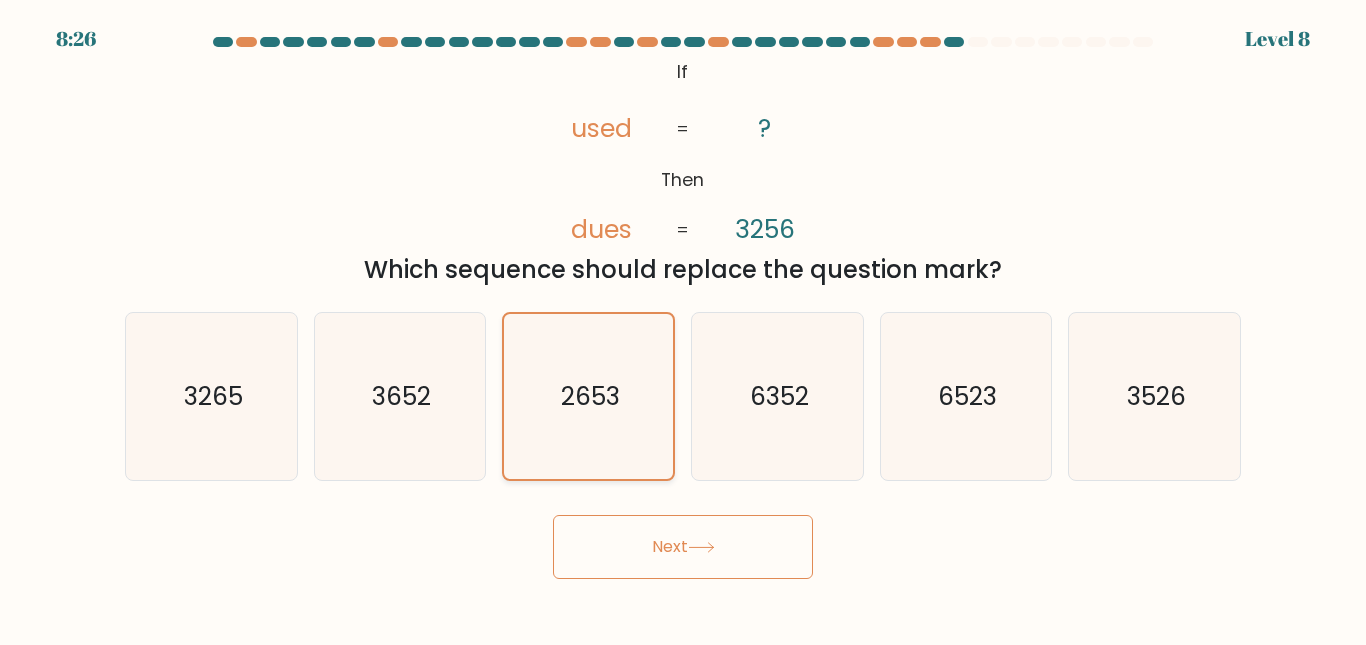 click on "2653" 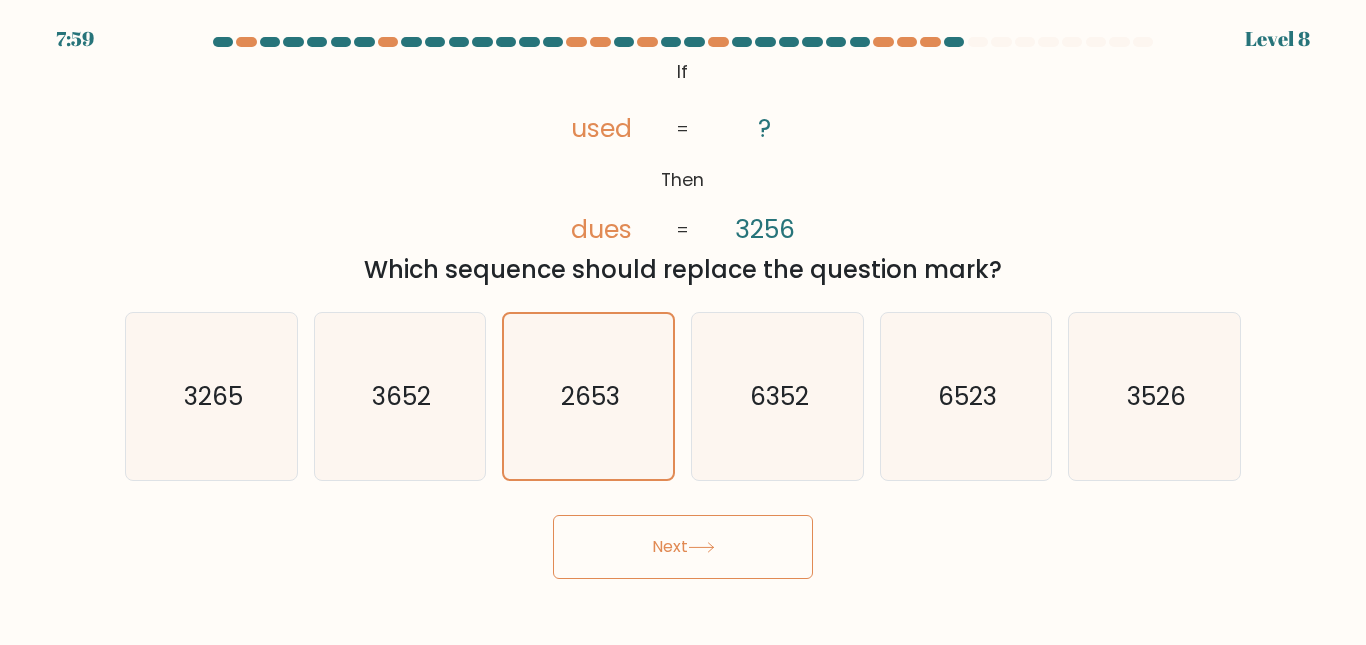 click 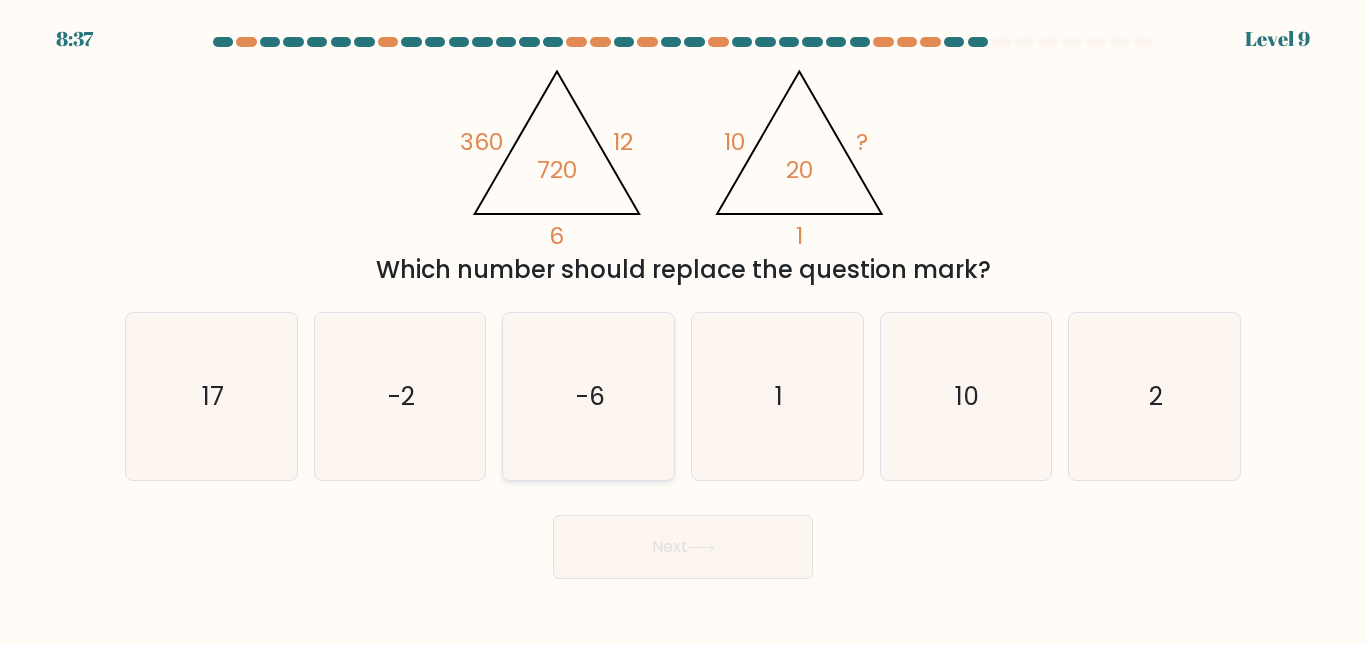click on "-6" 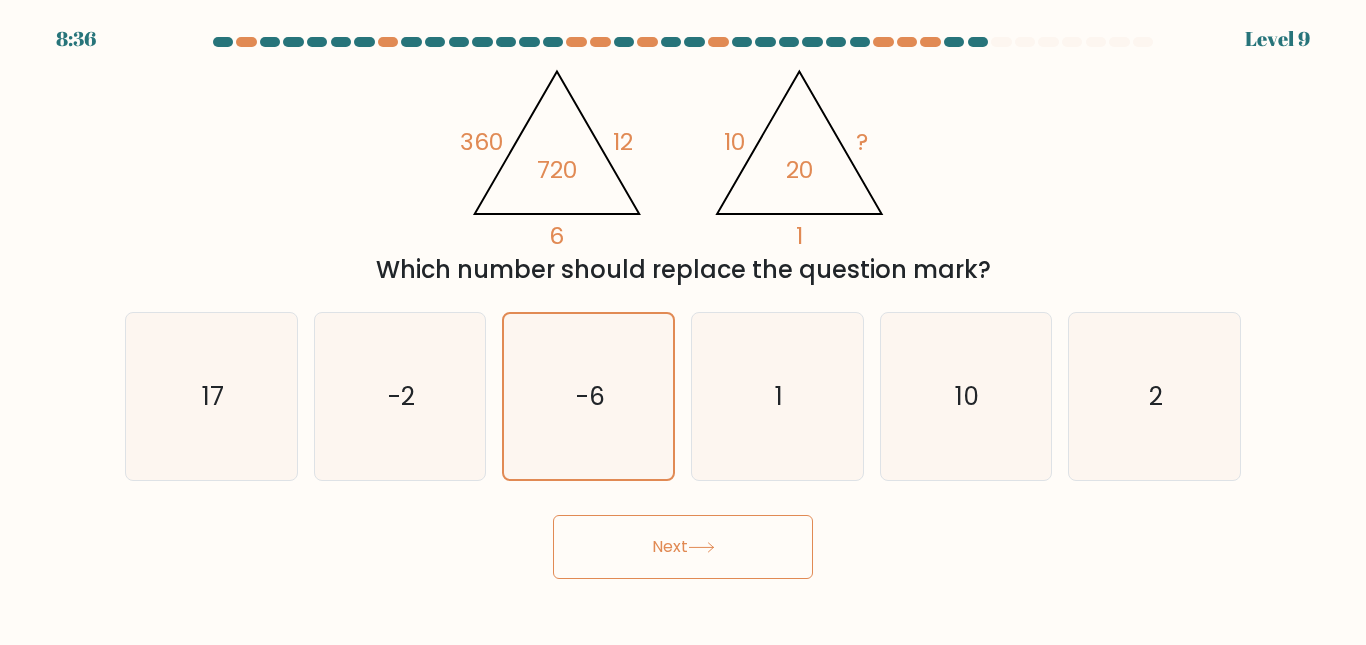click on "Next" at bounding box center [683, 547] 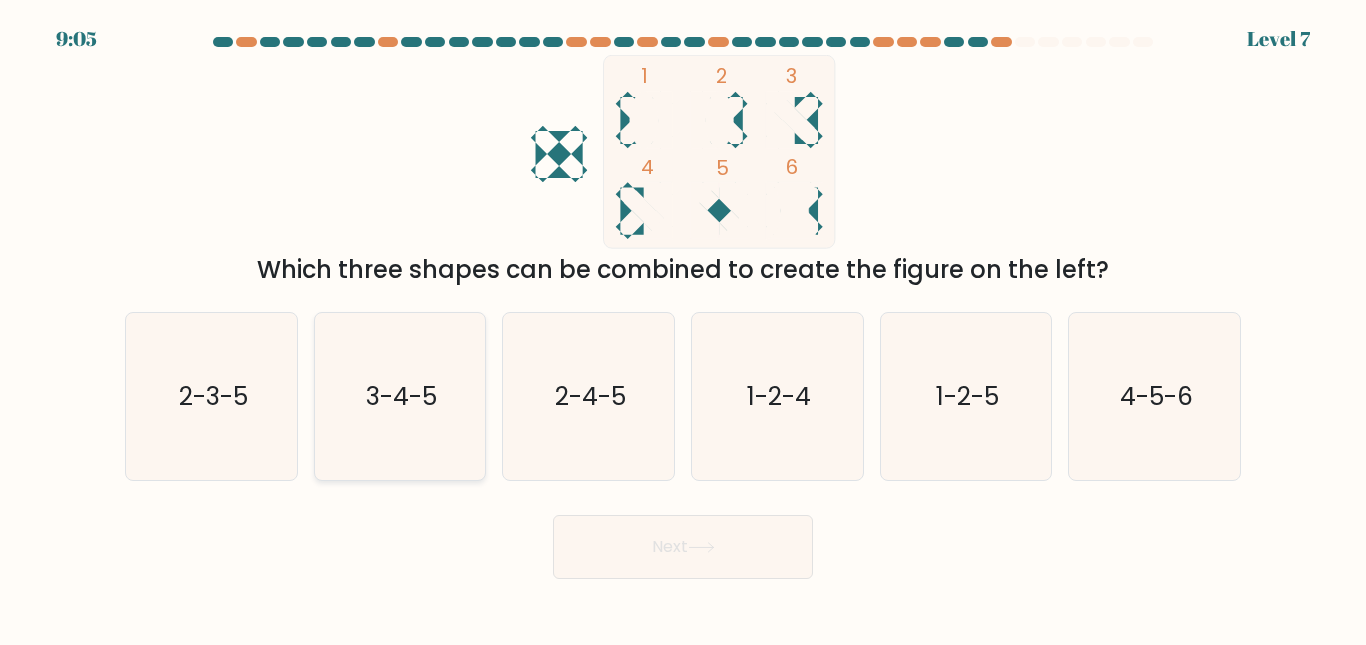 click on "3-4-5" 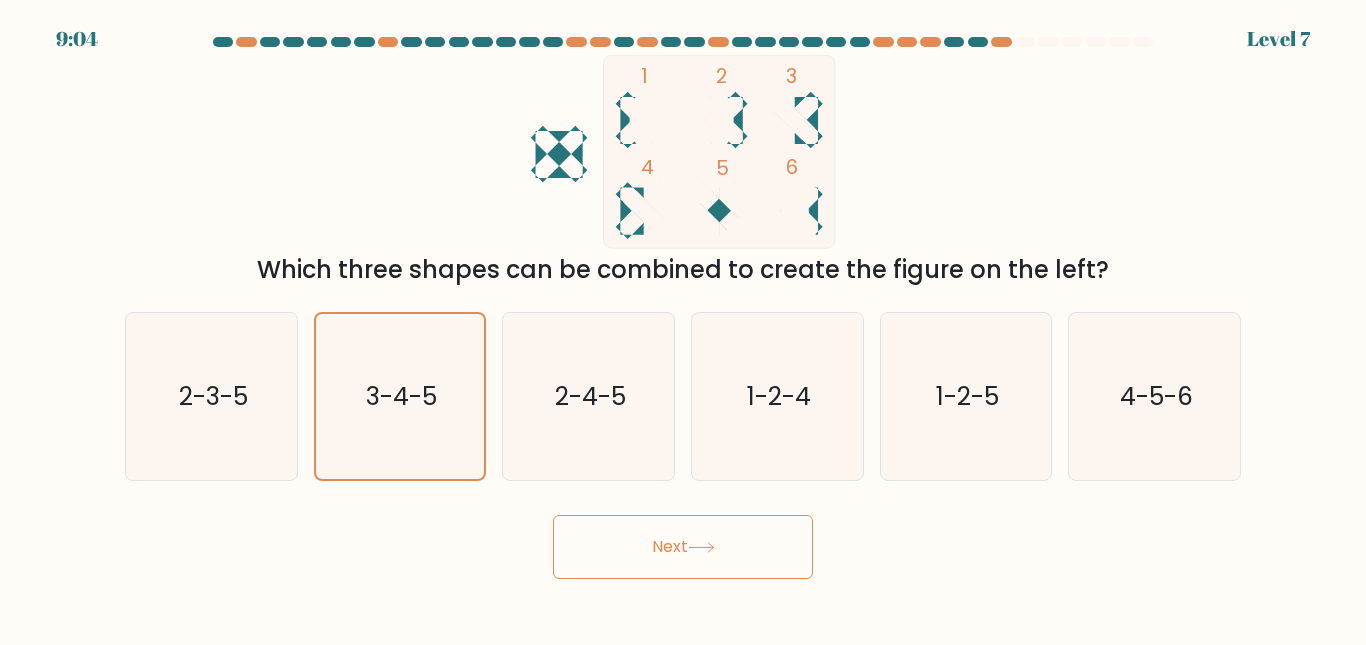 click on "Next" at bounding box center (683, 547) 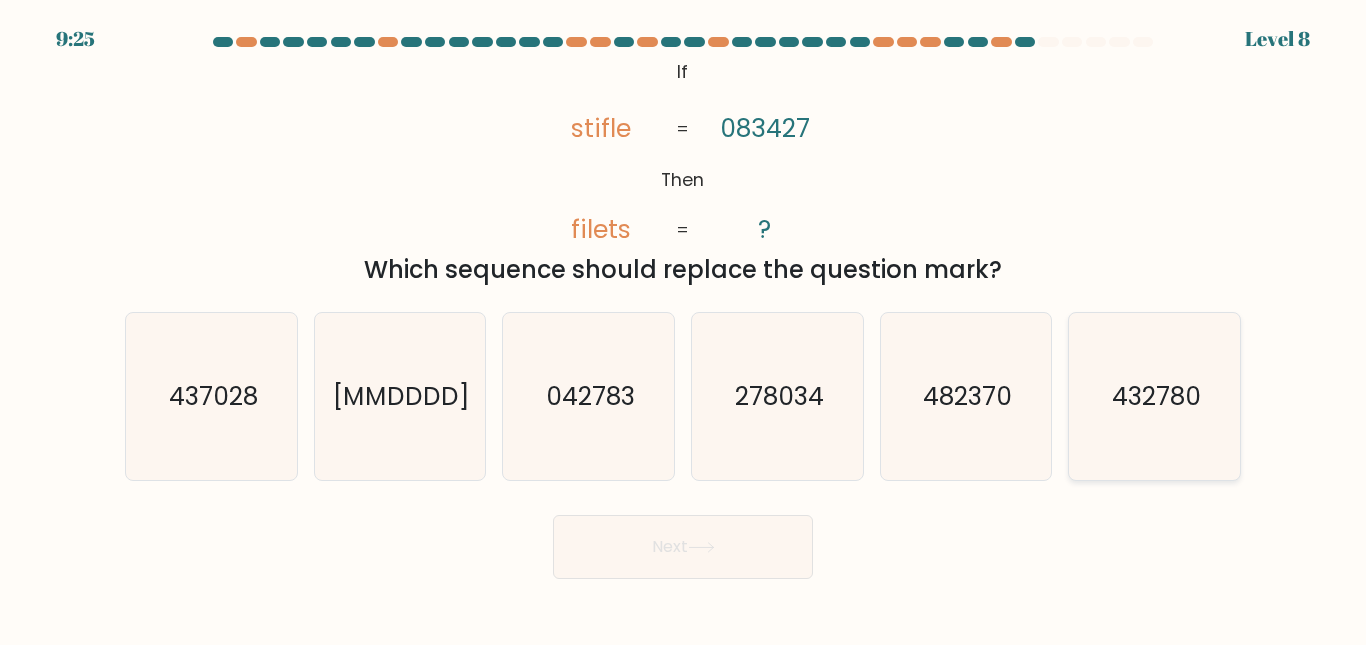 click on "432780" 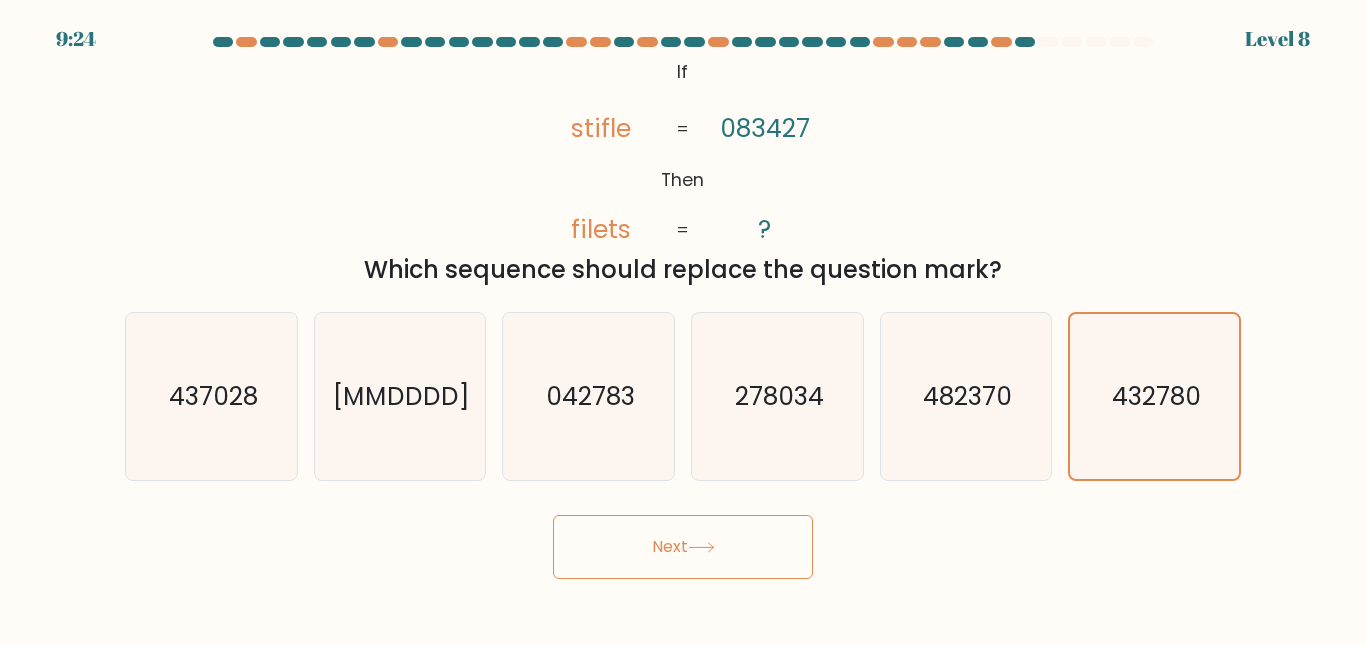 click on "Next" at bounding box center [683, 547] 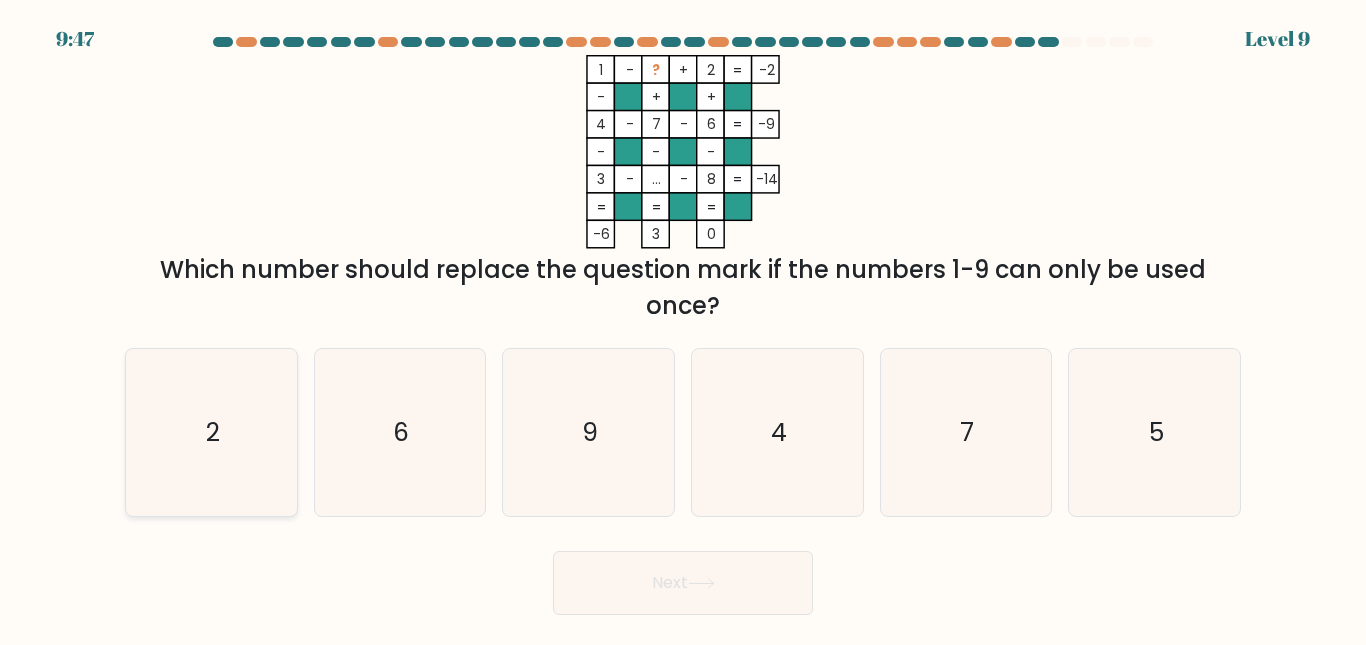 click on "2" 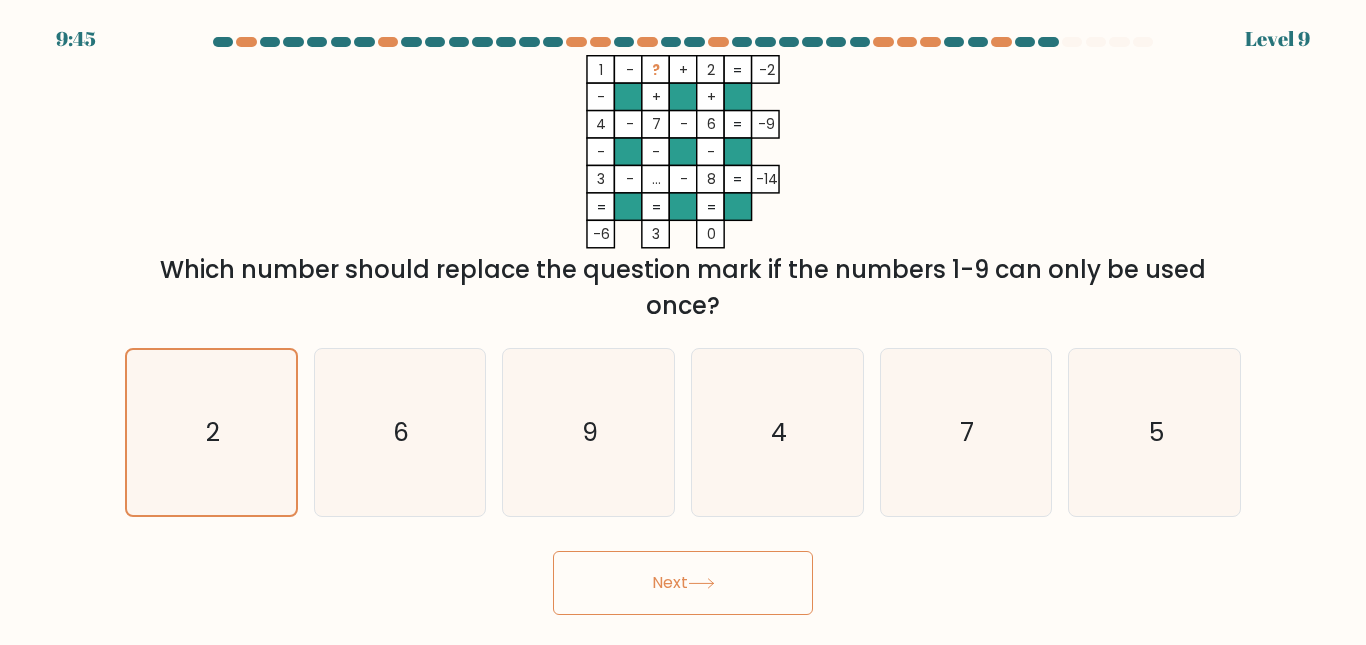 click on "Next" at bounding box center (683, 583) 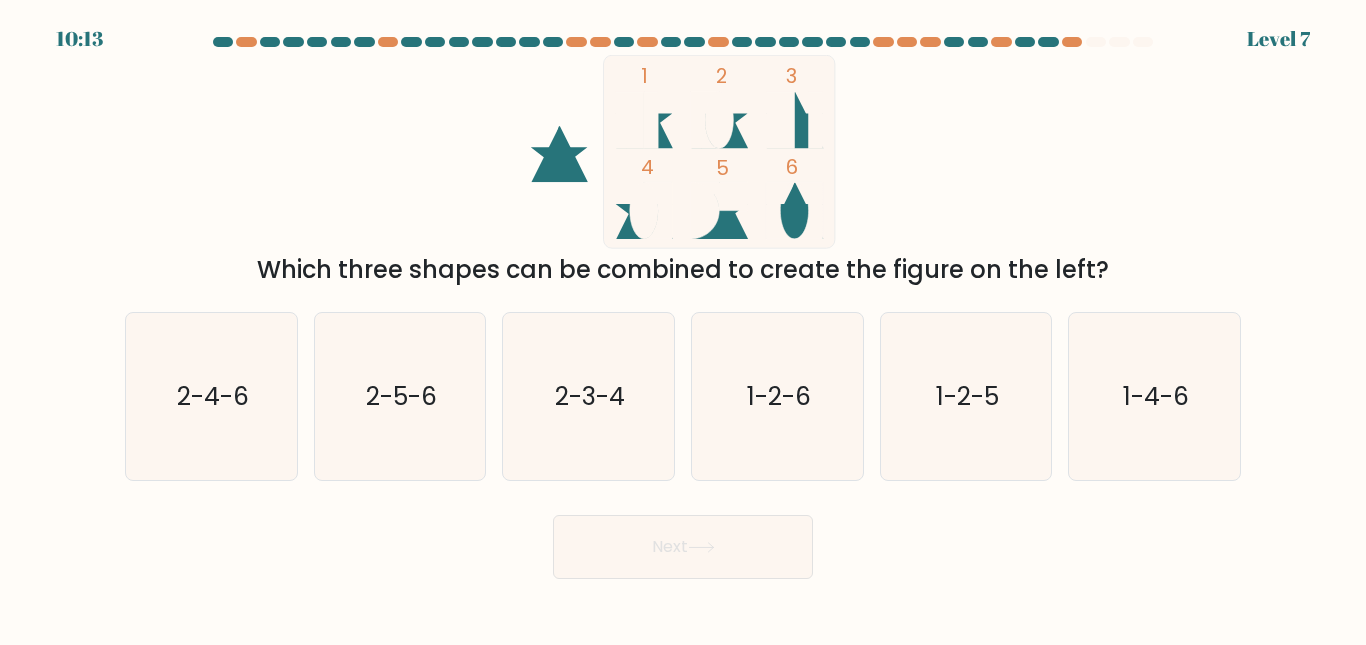 click 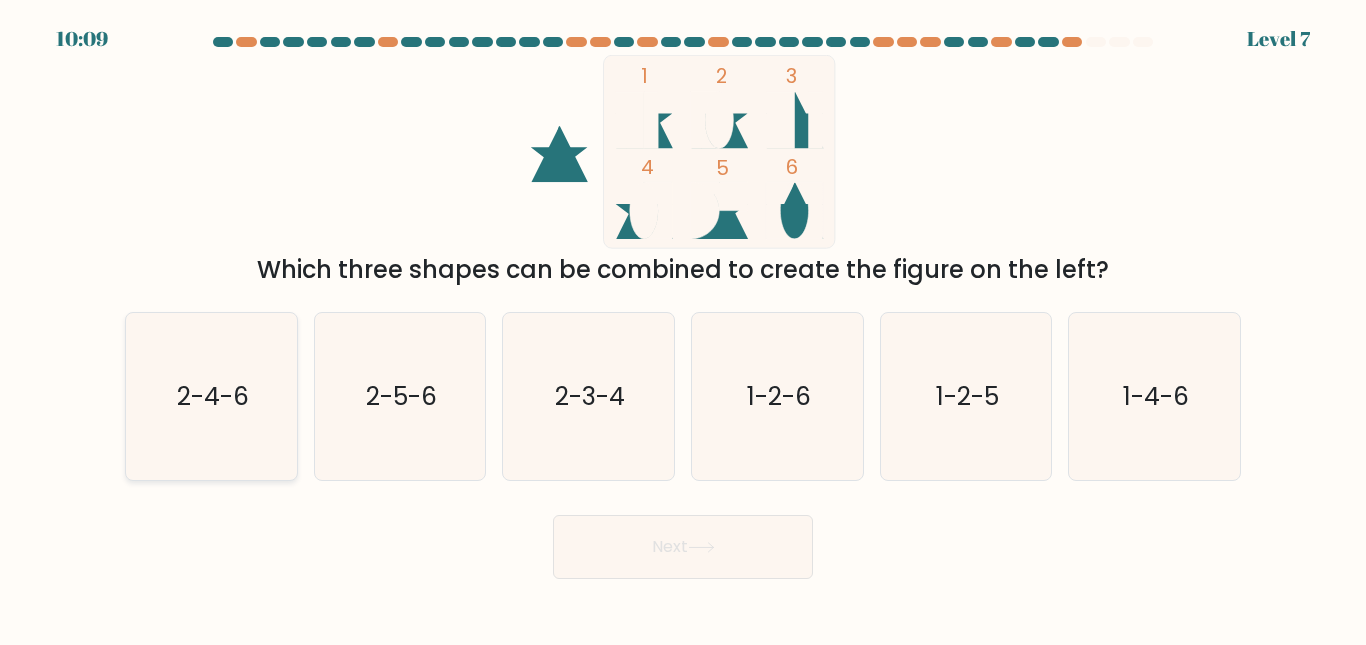 click on "2-4-6" 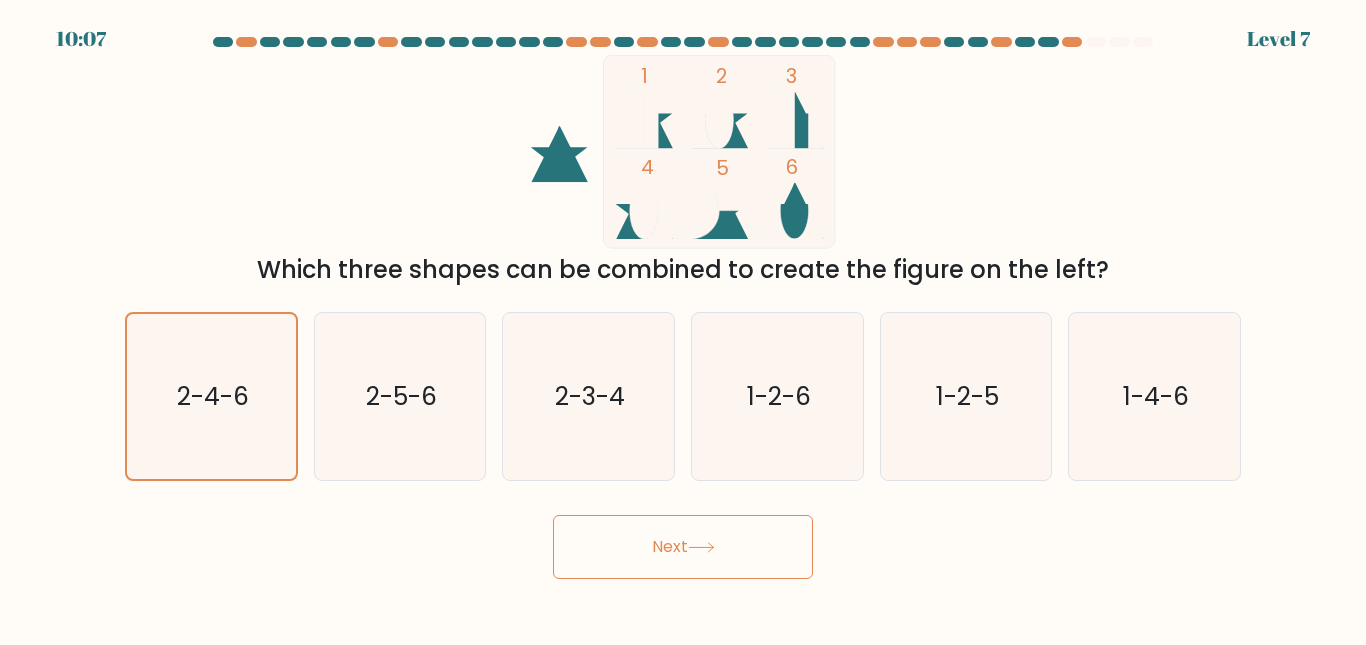 click on "Next" at bounding box center [683, 547] 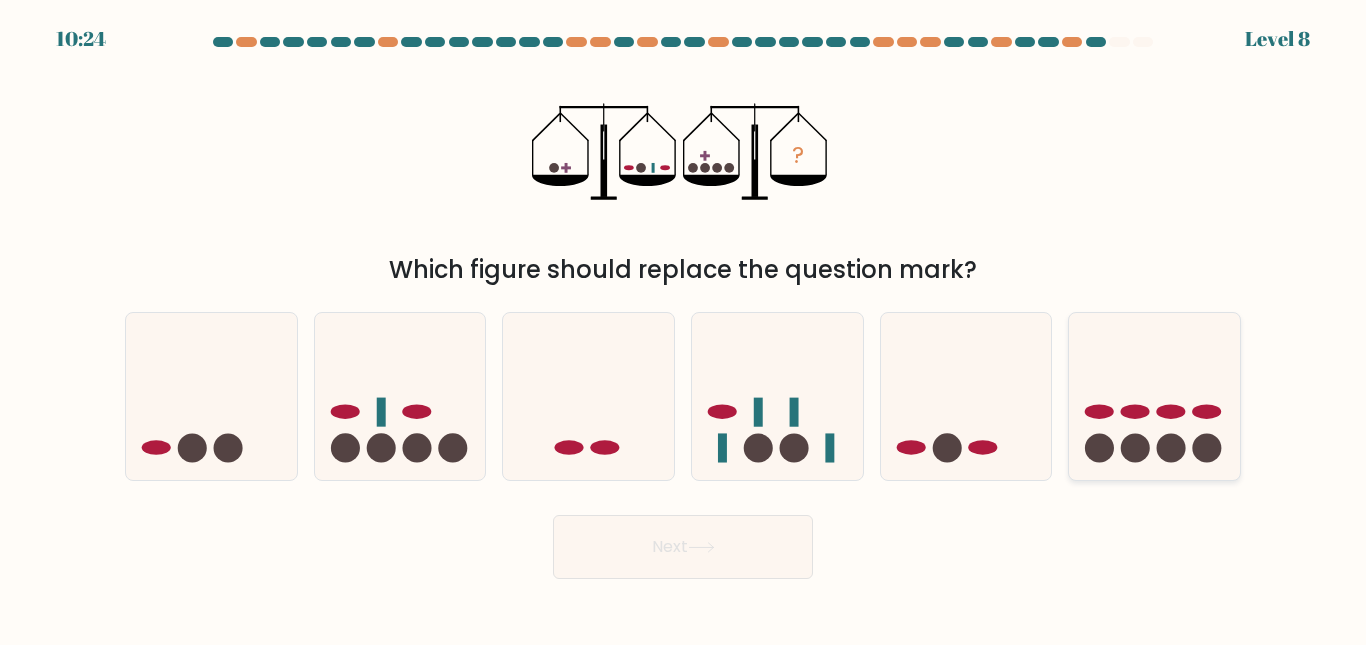 click 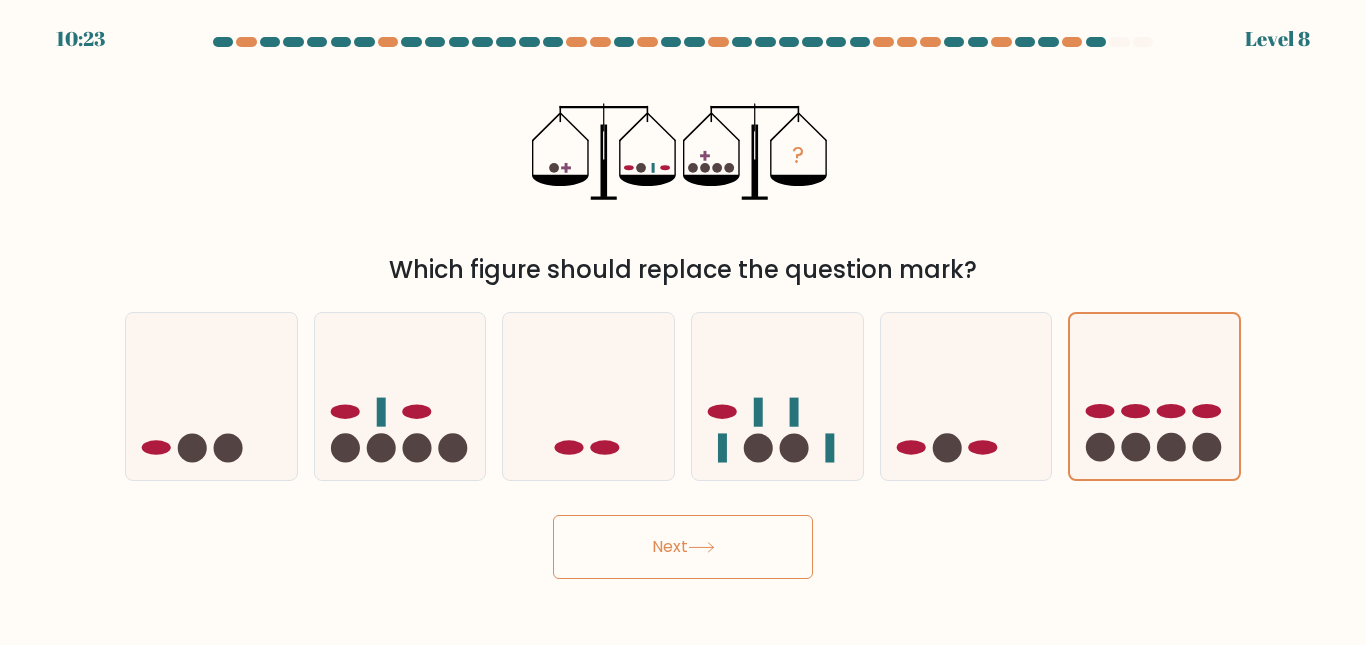 click on "Next" at bounding box center (683, 547) 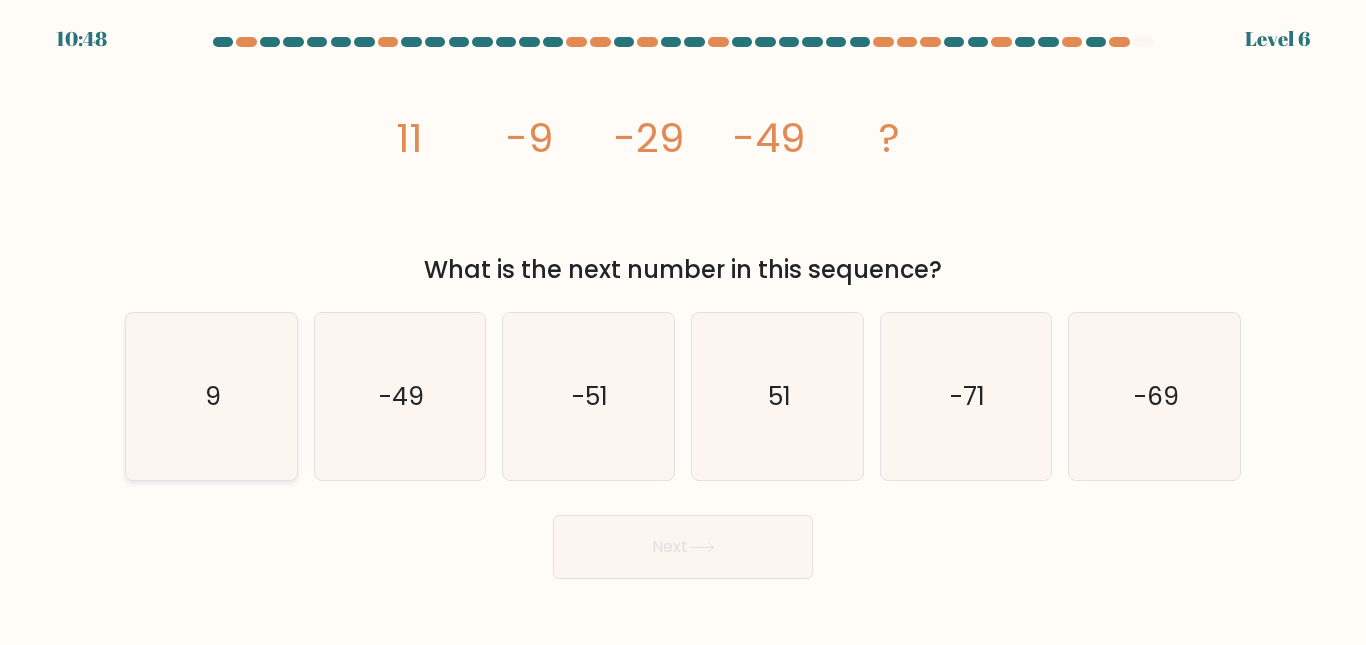 click on "9" 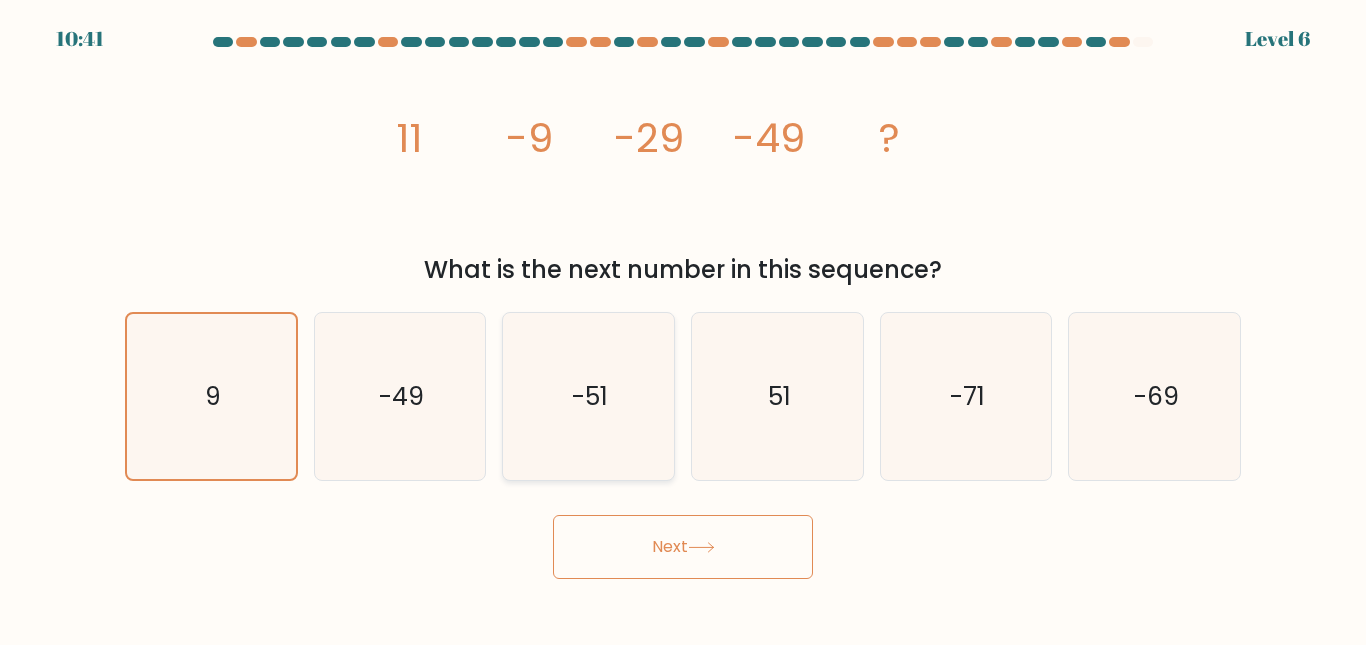 click on "-51" 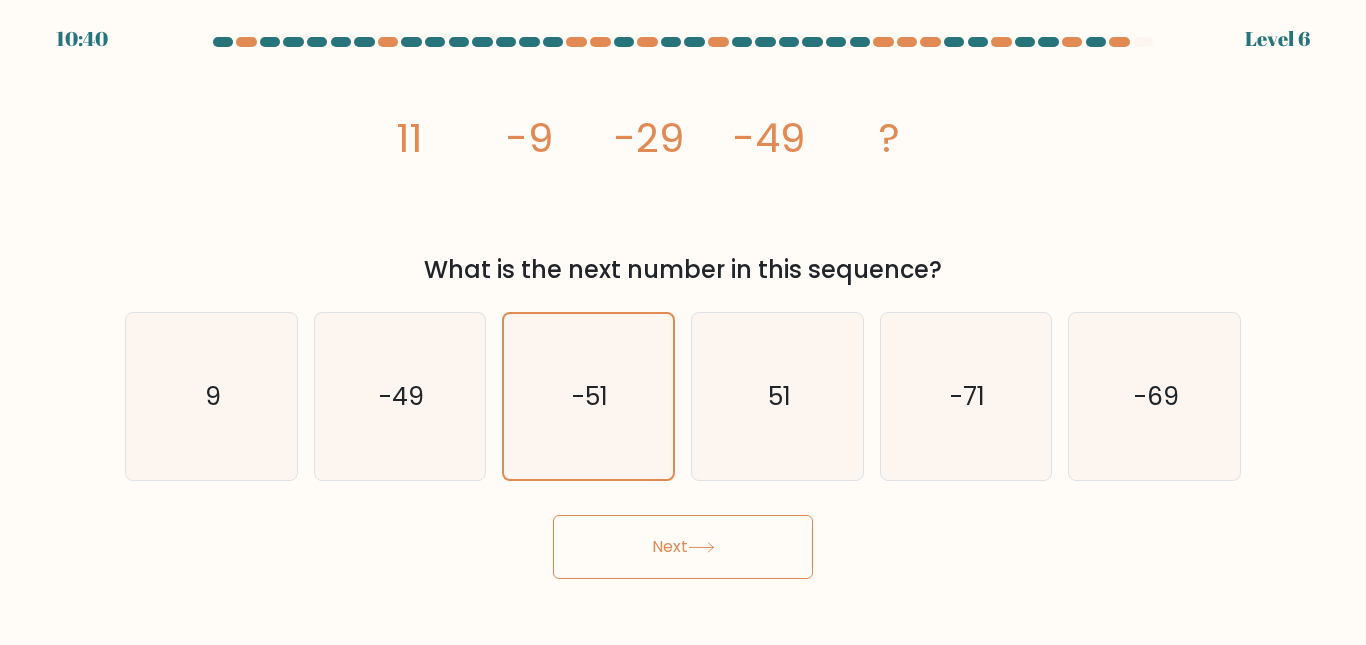 click on "Next" at bounding box center [683, 547] 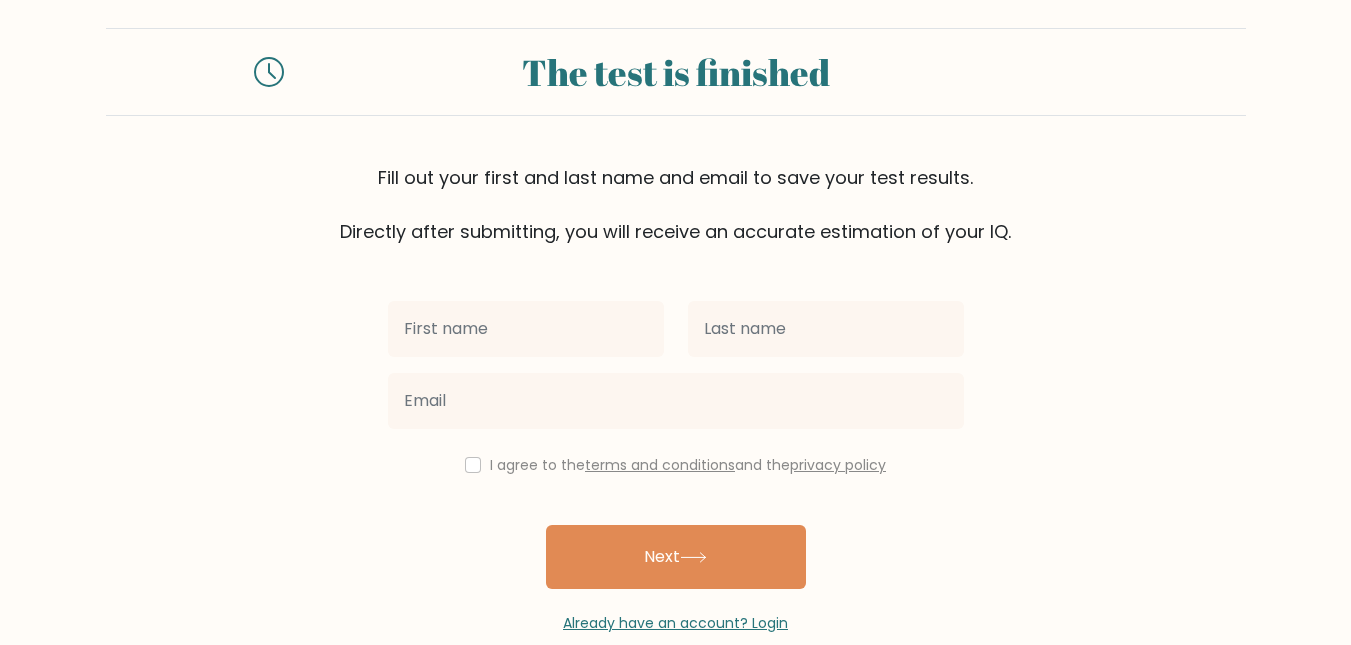scroll, scrollTop: 0, scrollLeft: 0, axis: both 